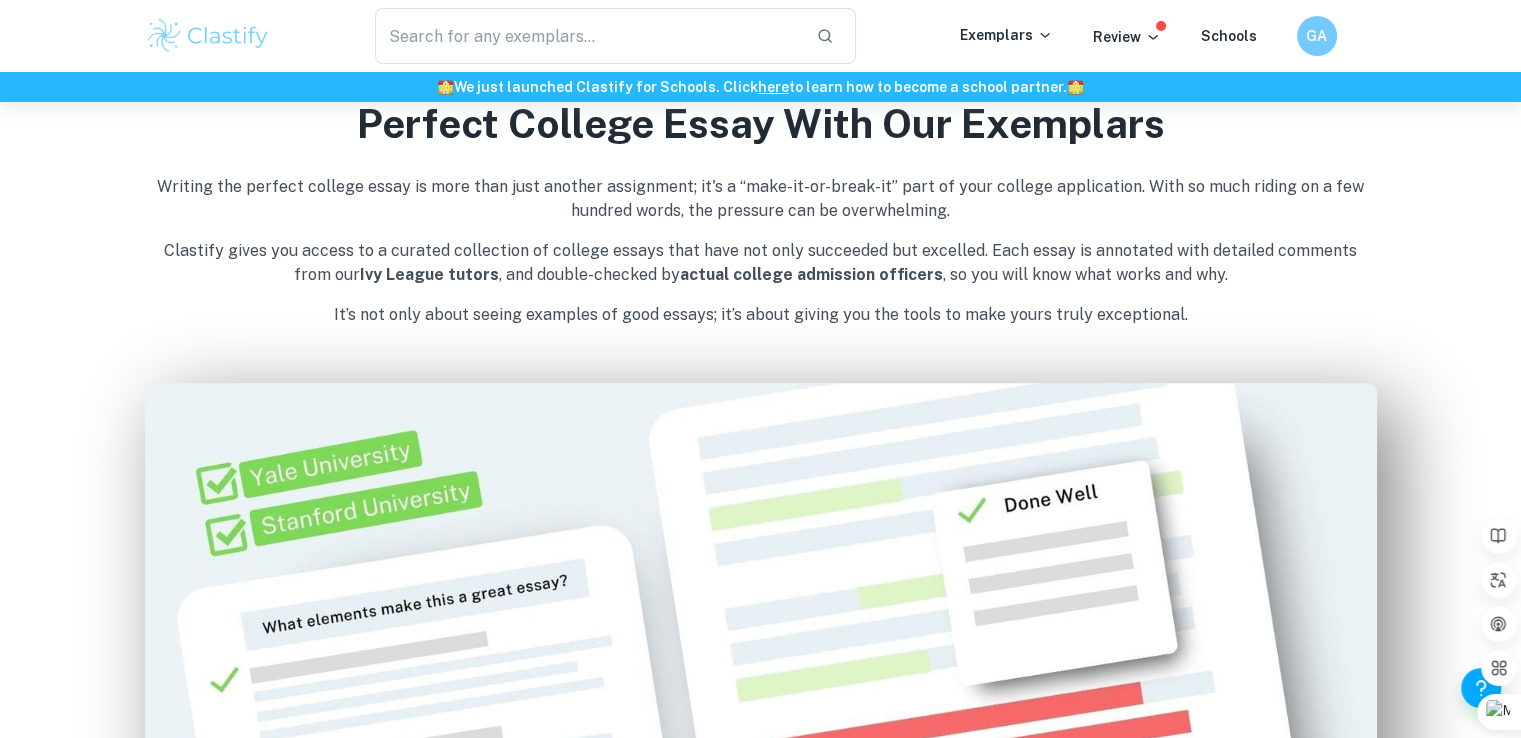 scroll, scrollTop: 0, scrollLeft: 0, axis: both 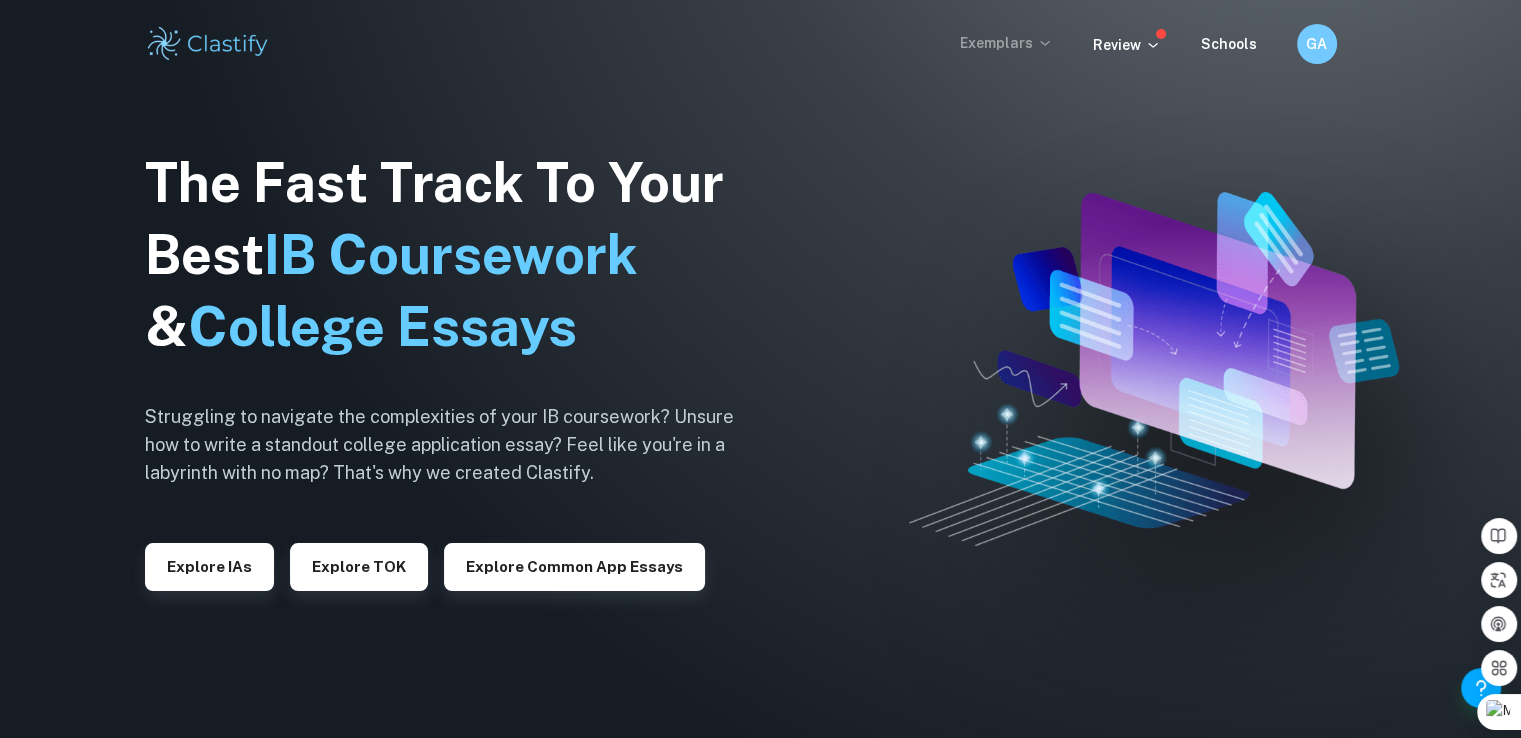 click on "Exemplars" at bounding box center (1006, 43) 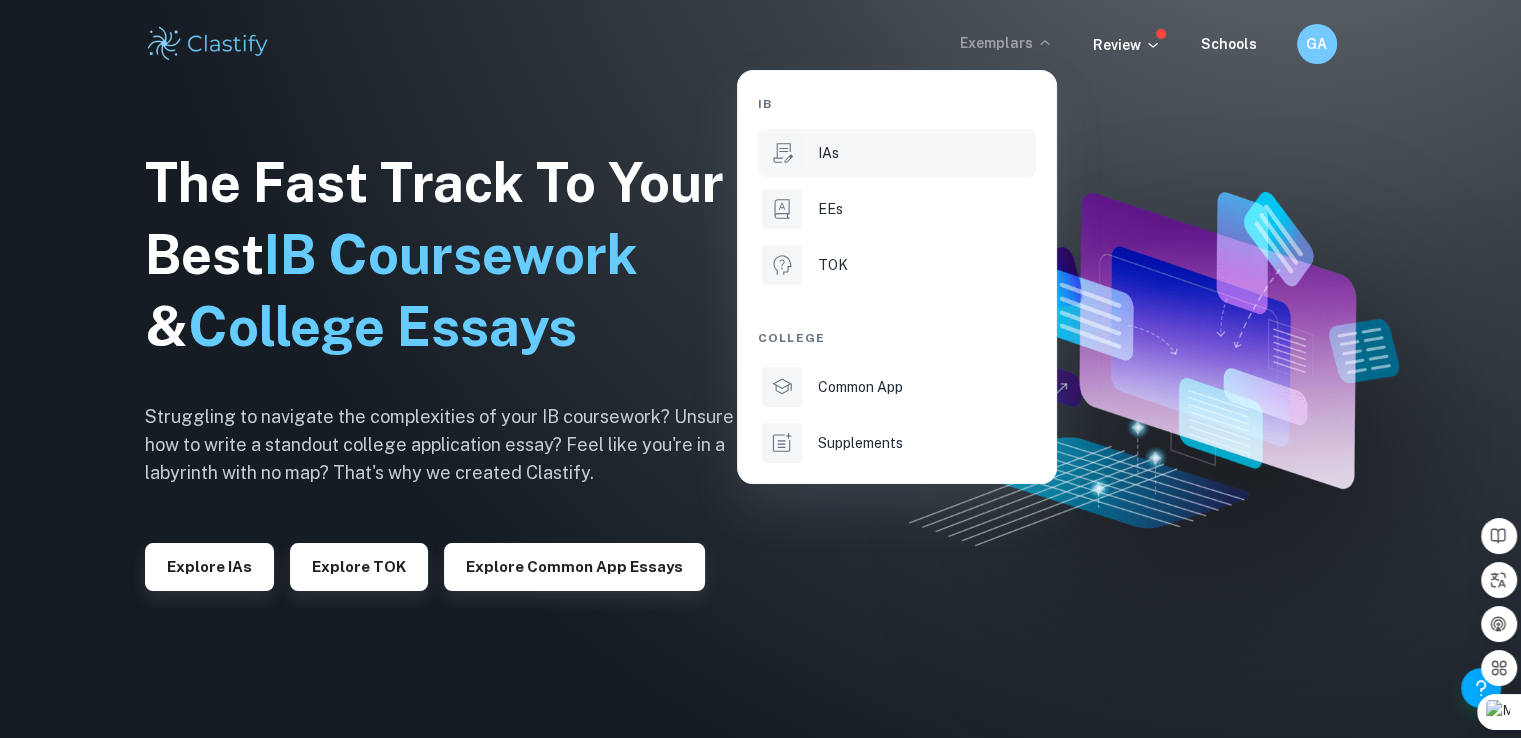 click on "IAs" at bounding box center (925, 153) 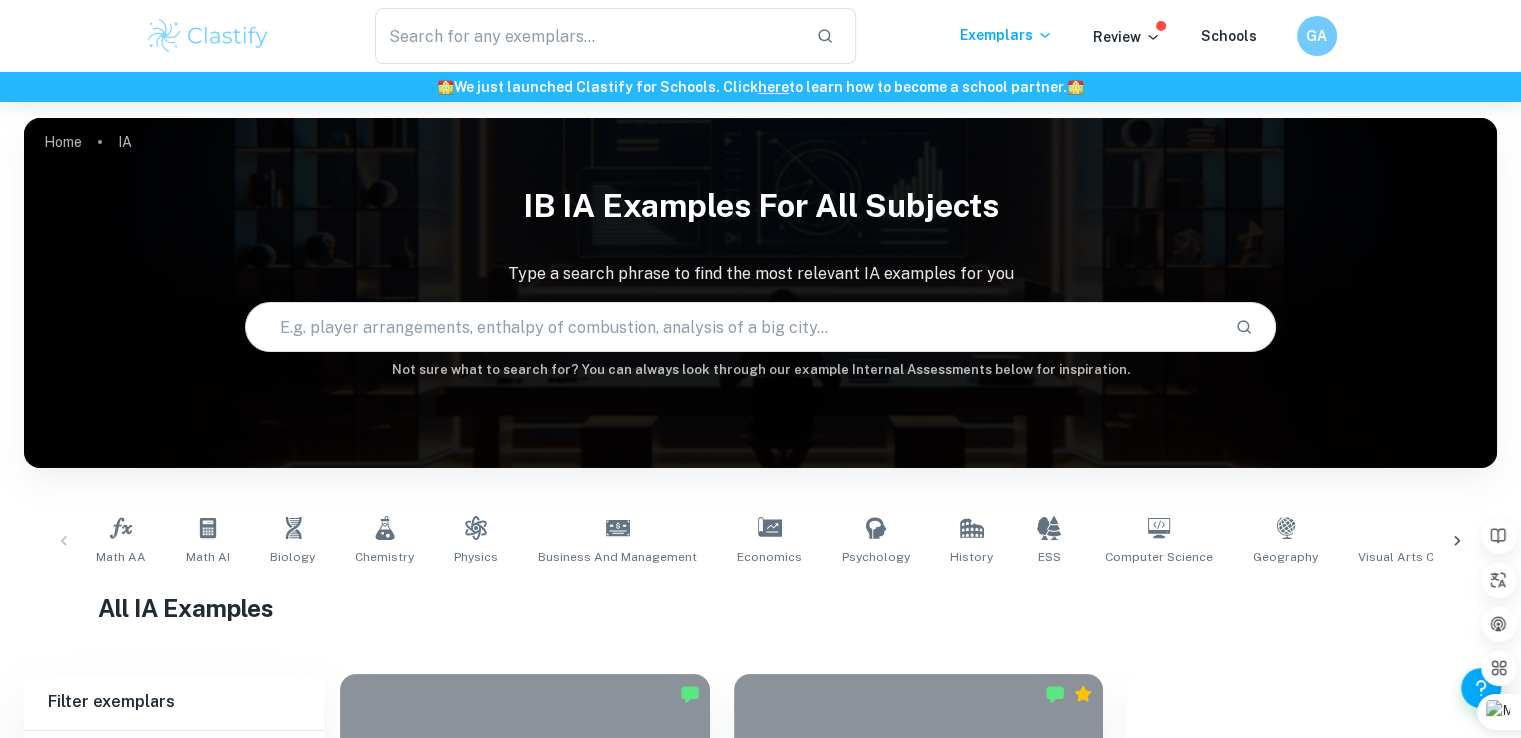 click on "Review" at bounding box center [1147, 36] 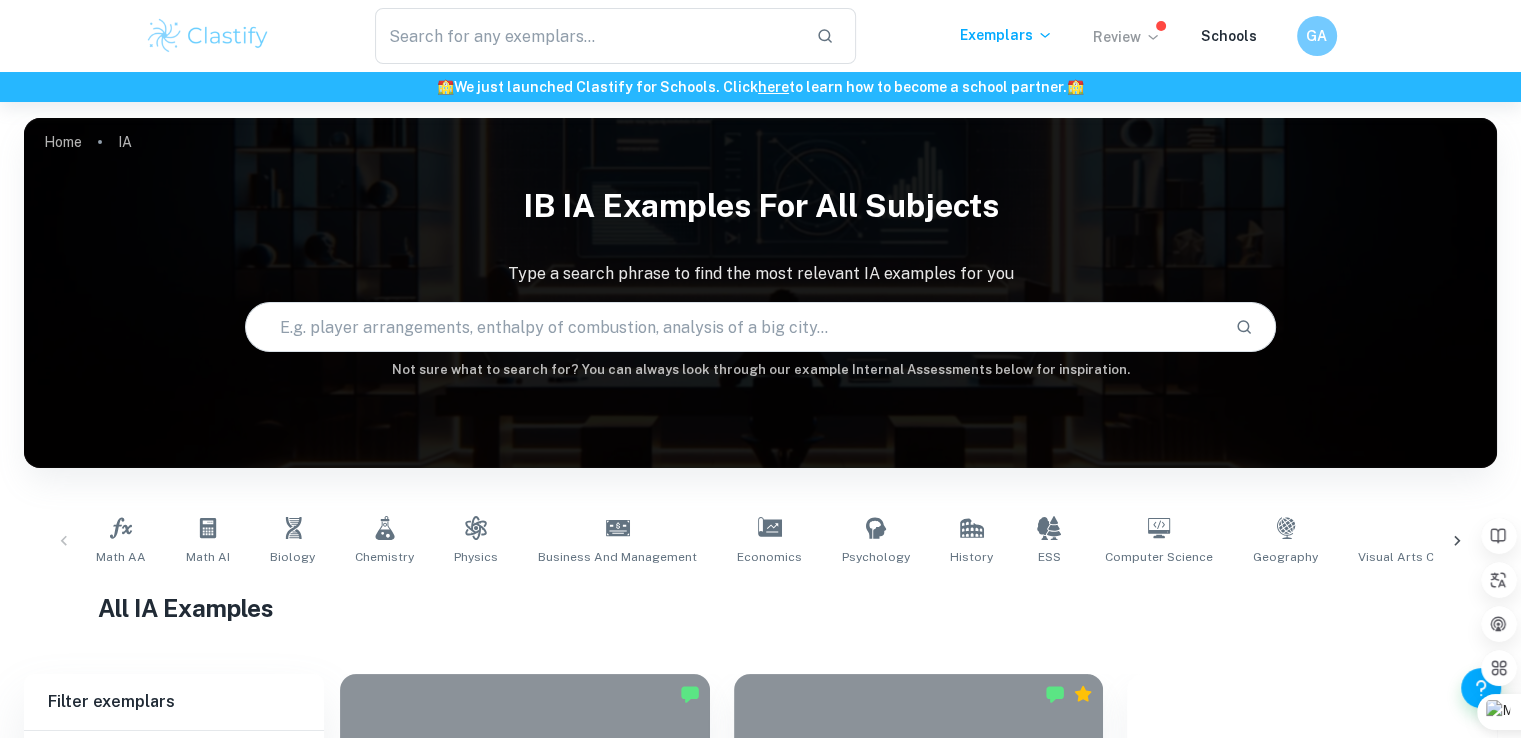 click 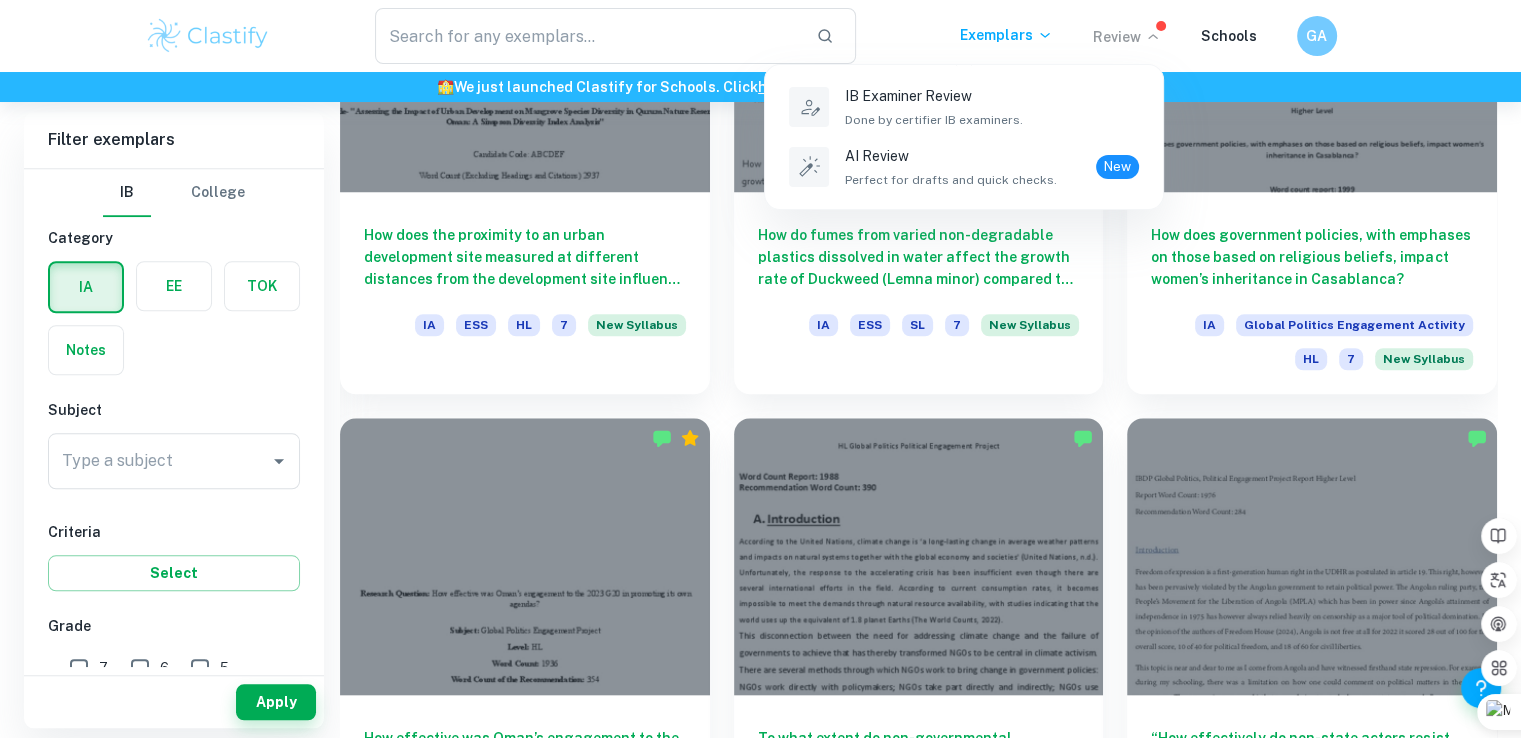scroll, scrollTop: 1723, scrollLeft: 0, axis: vertical 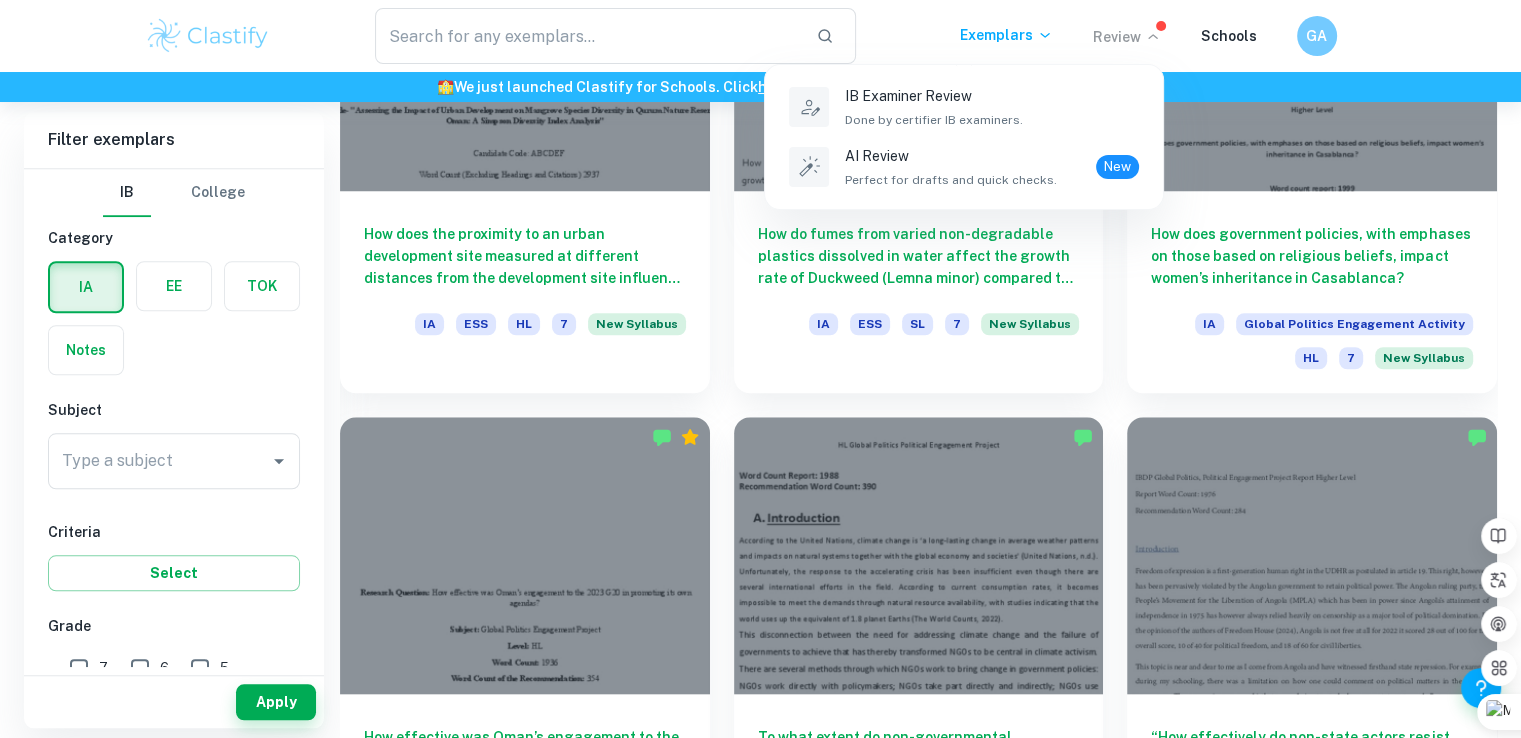 click at bounding box center (760, 369) 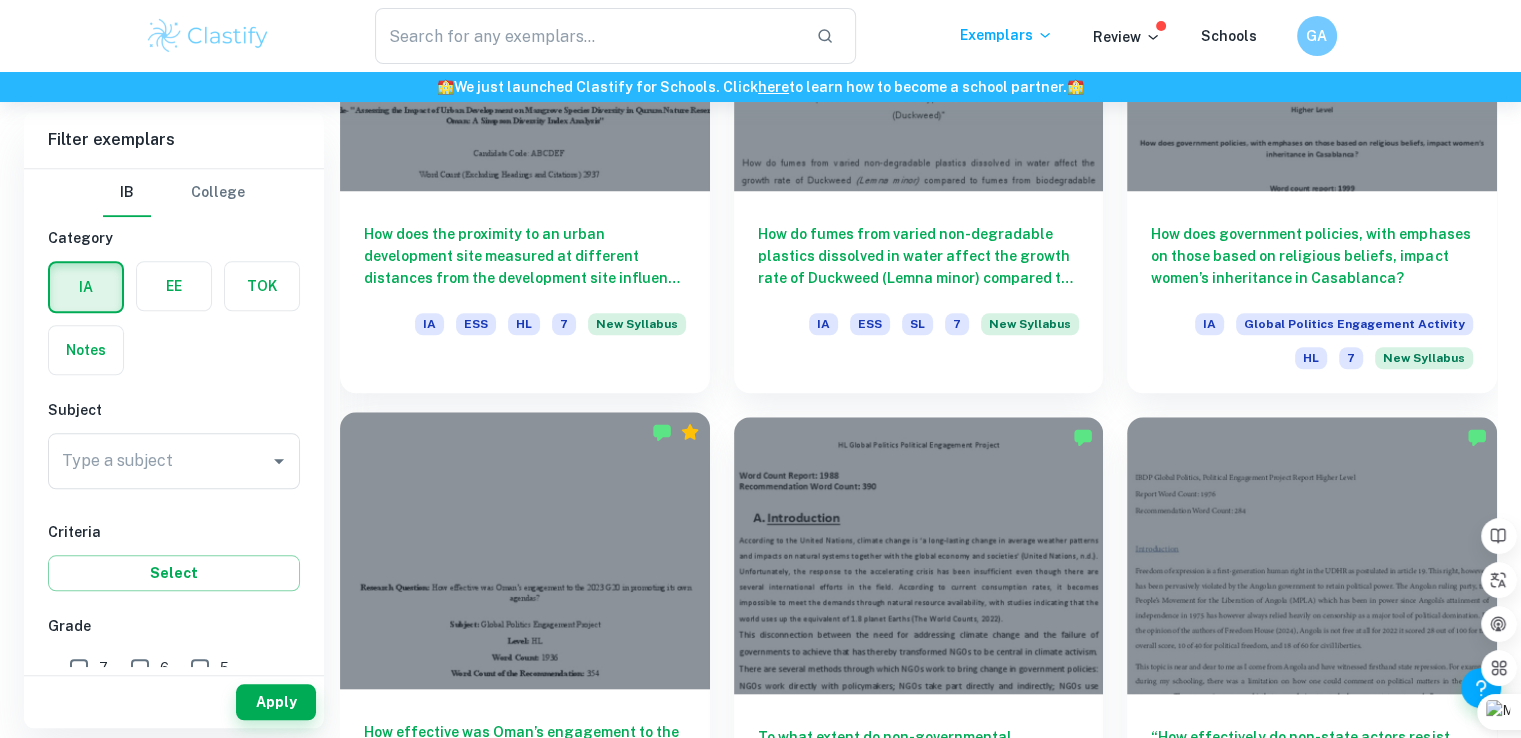 click at bounding box center [525, 550] 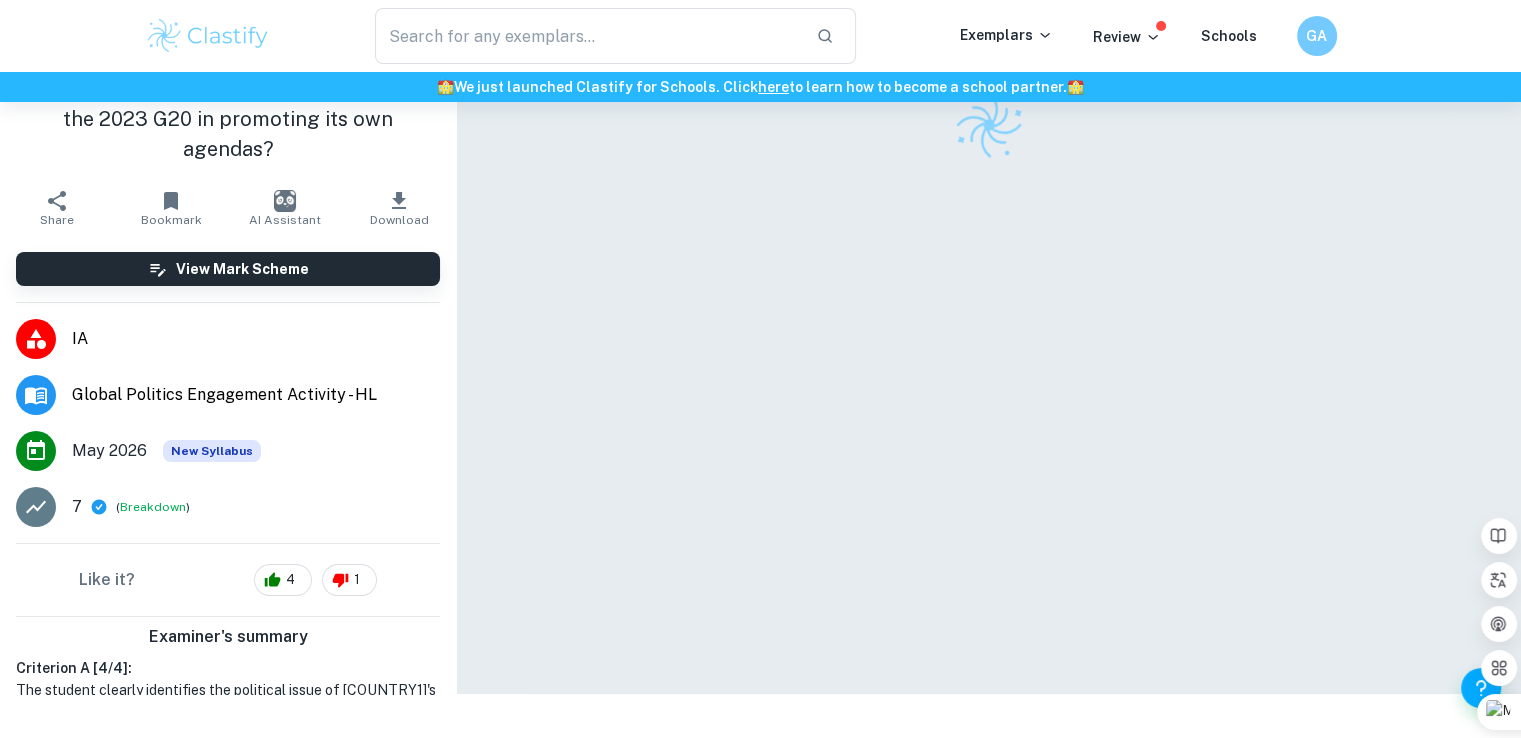 scroll, scrollTop: 0, scrollLeft: 0, axis: both 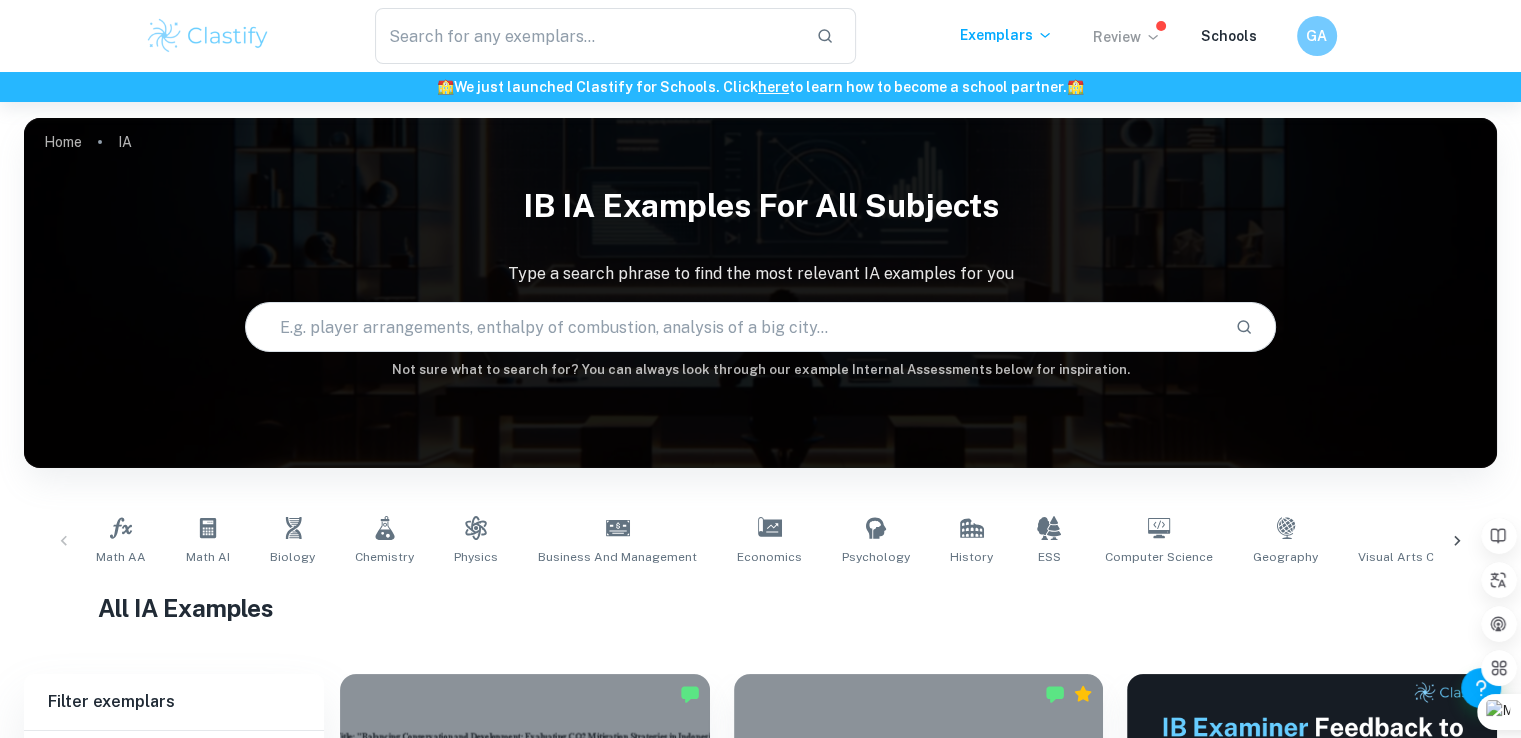 click 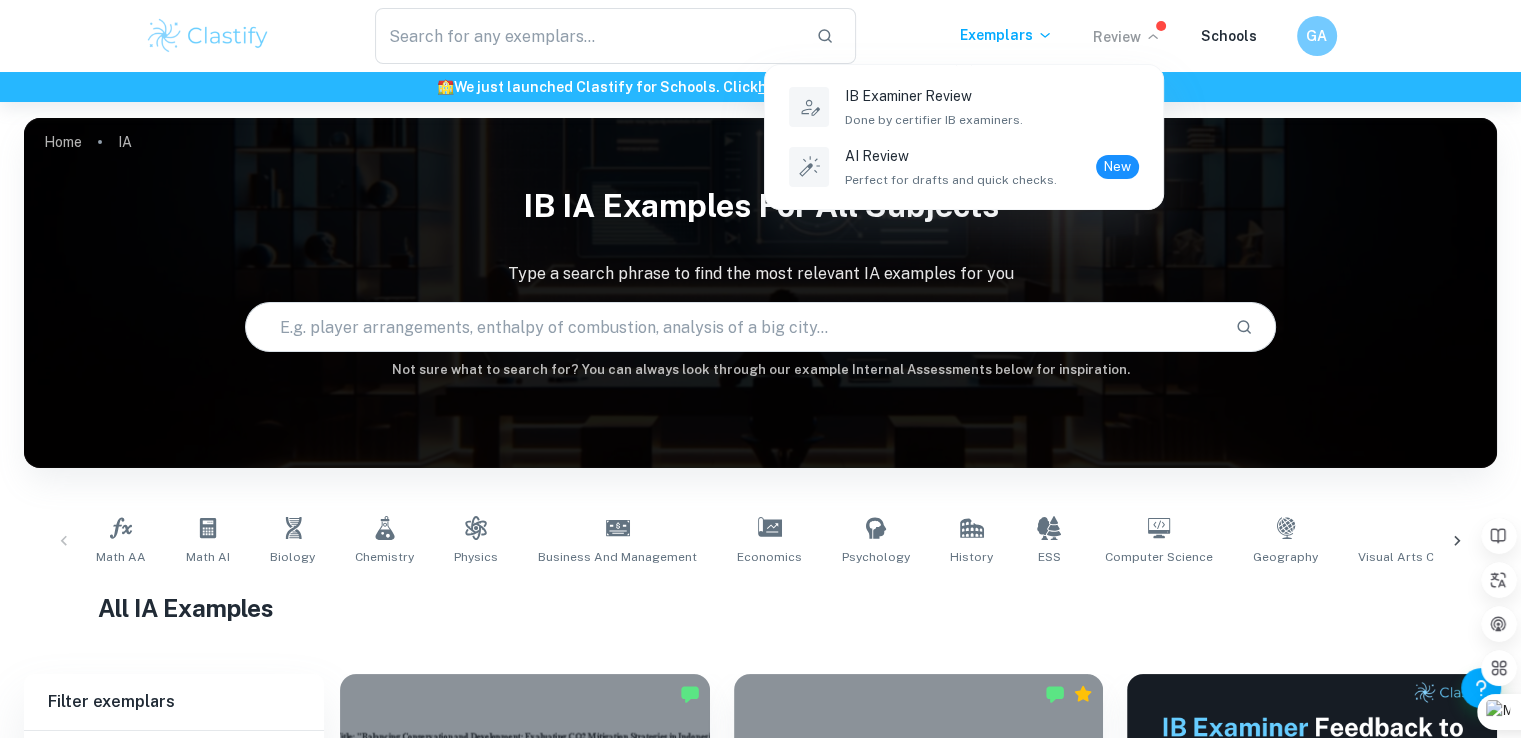 click at bounding box center (760, 369) 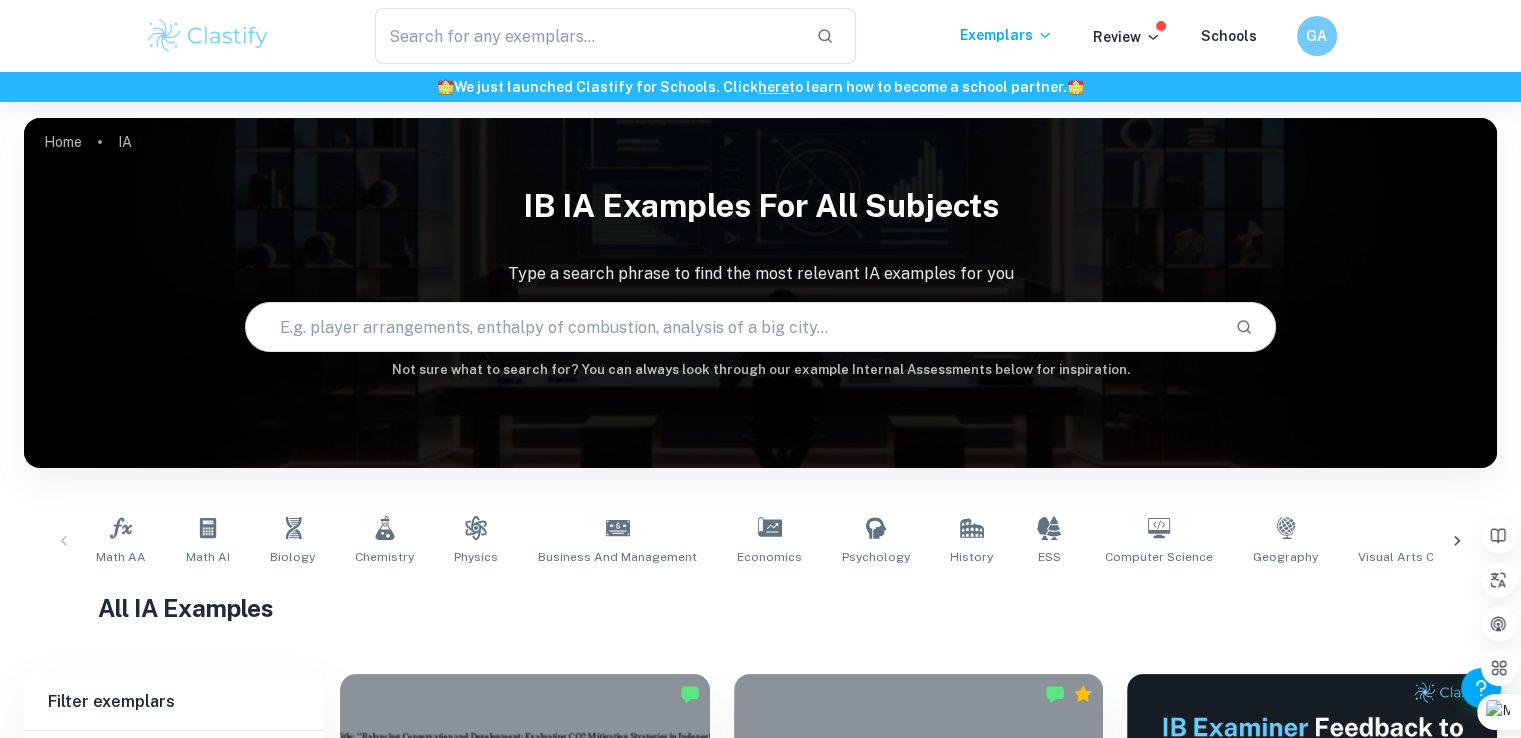 click at bounding box center (208, 36) 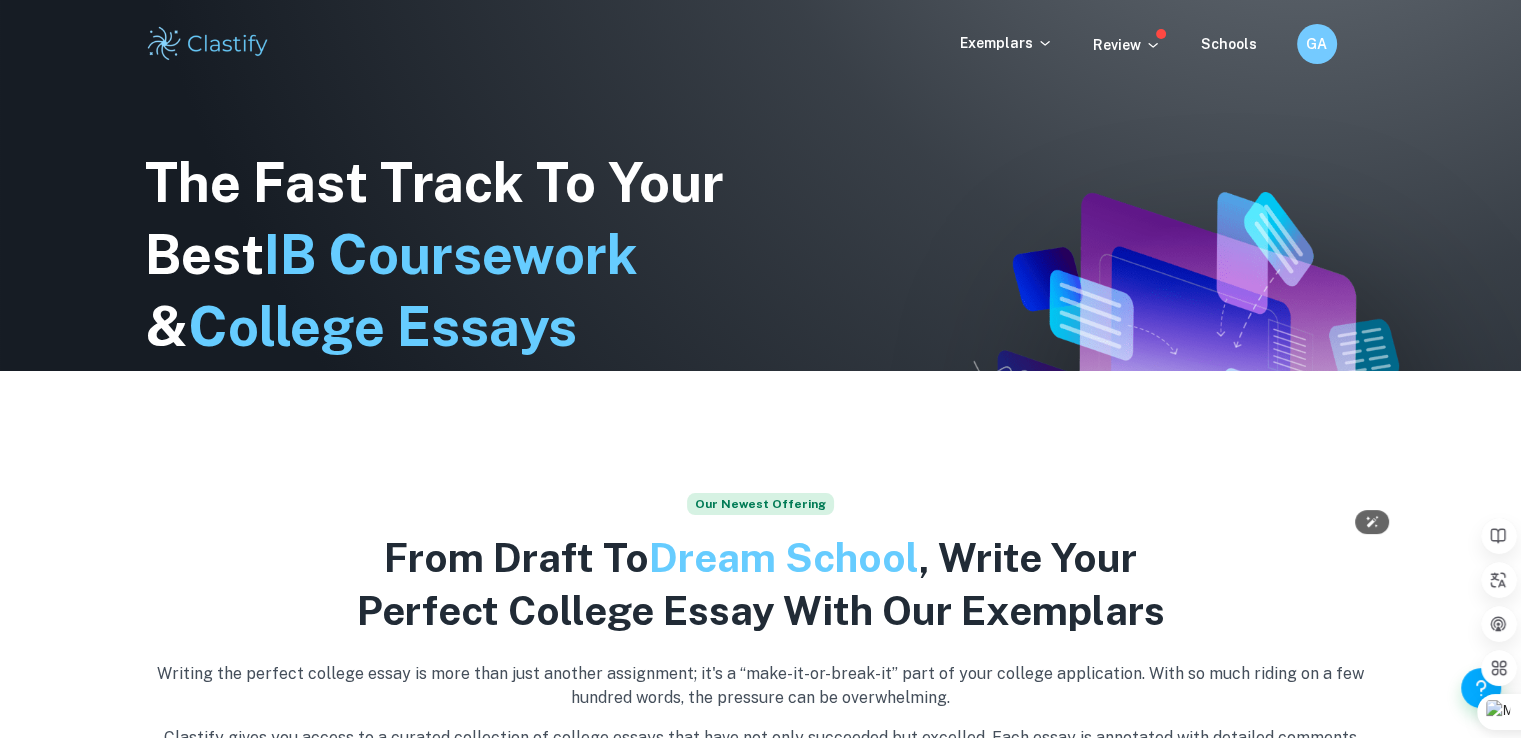 scroll, scrollTop: 0, scrollLeft: 0, axis: both 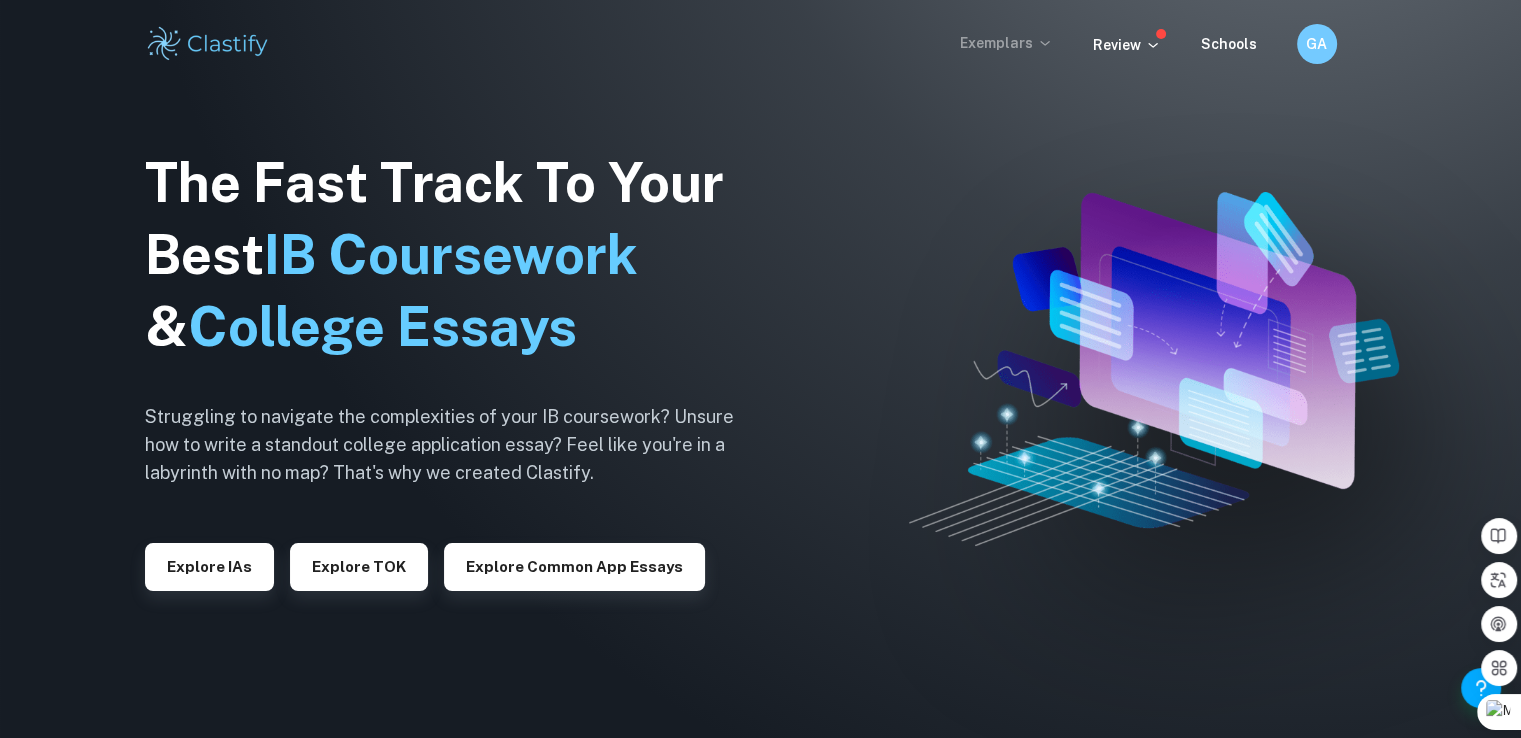 click on "Exemplars" at bounding box center [1006, 43] 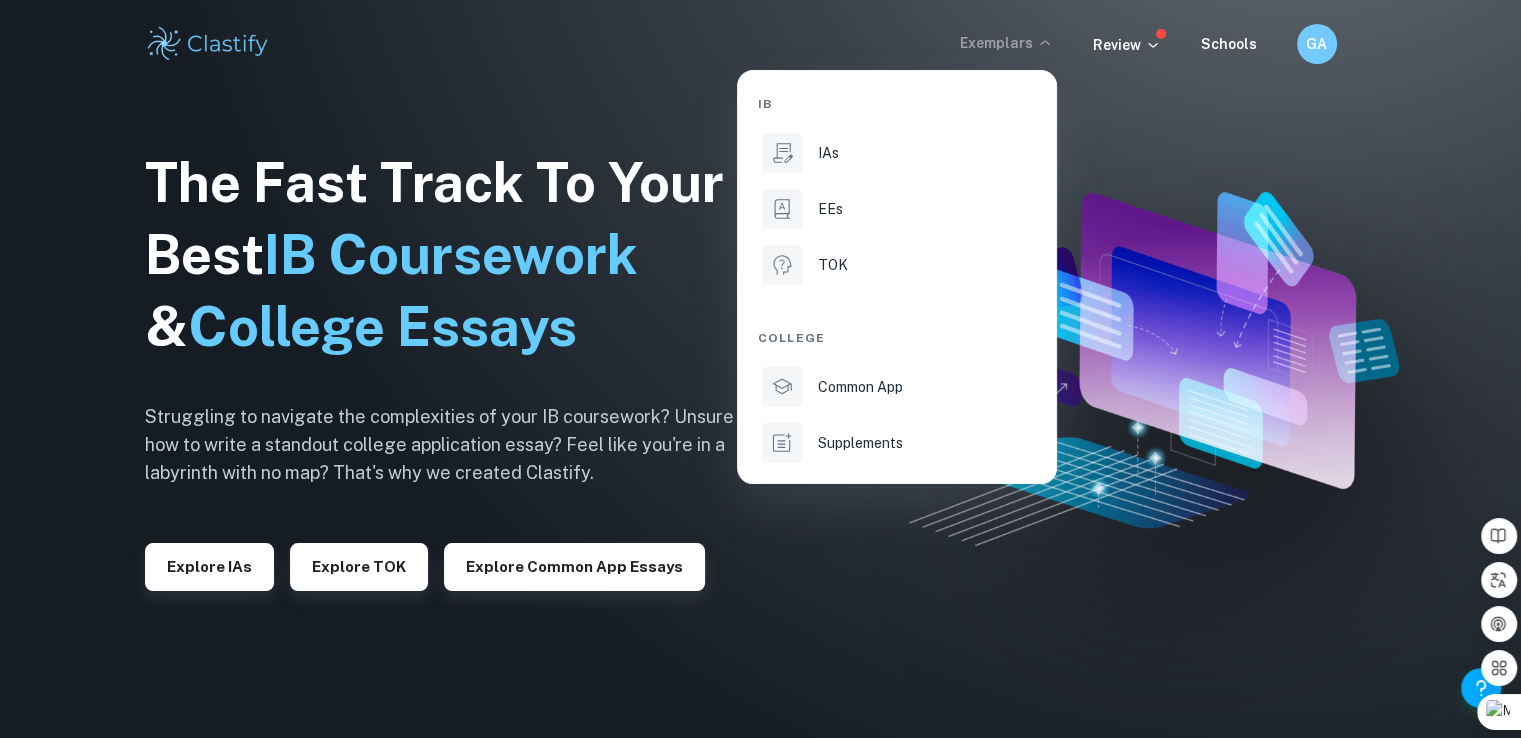 click at bounding box center (760, 369) 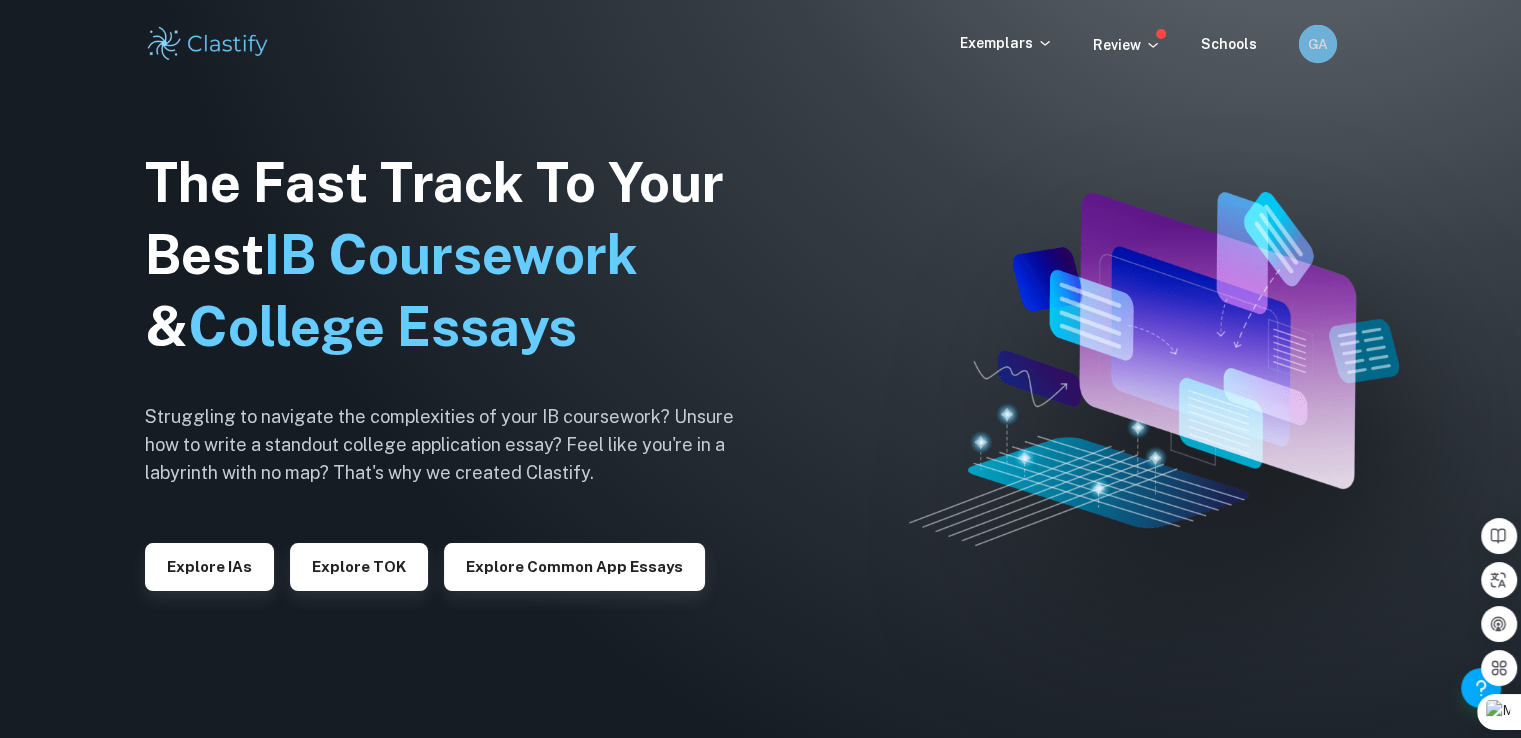 click on "GA" at bounding box center (1317, 44) 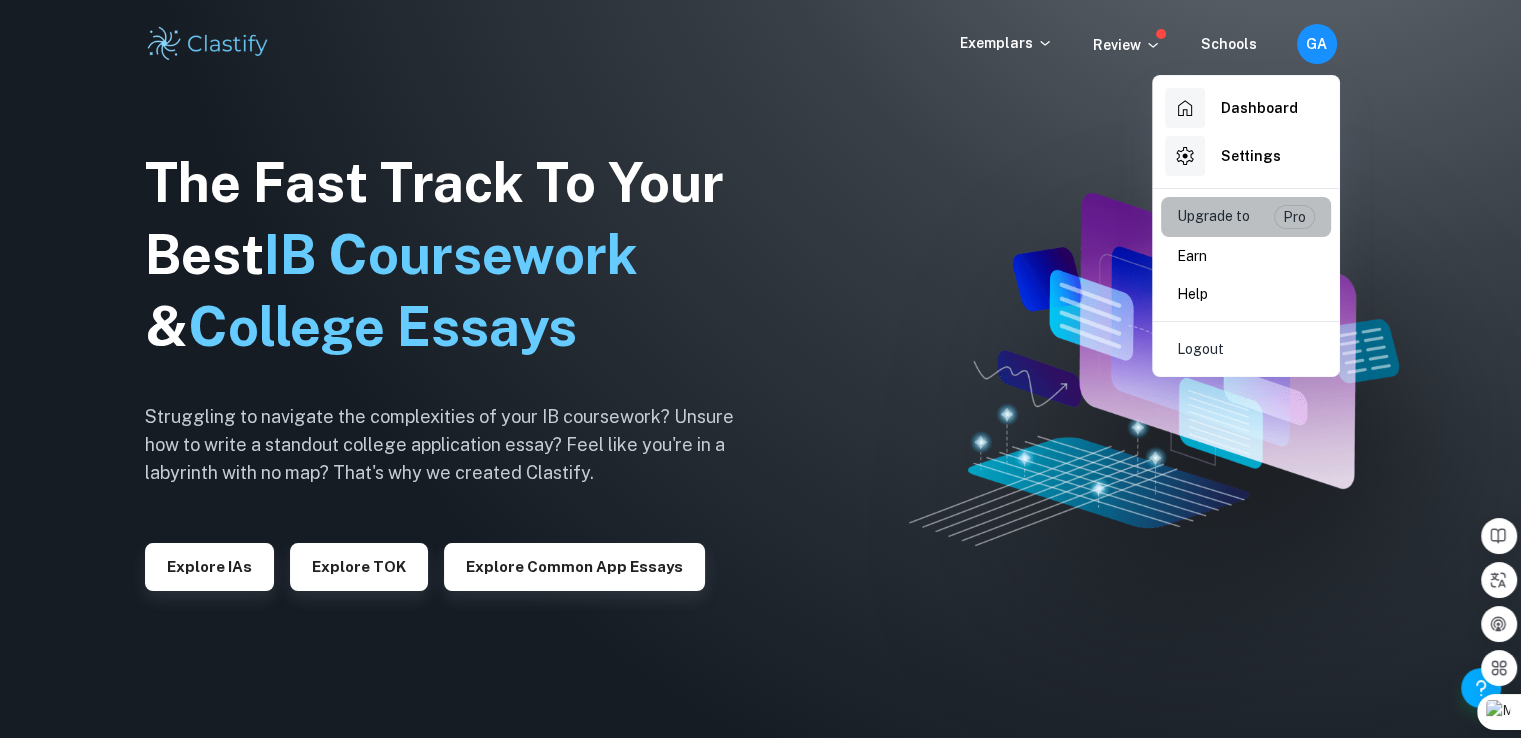 click on "Upgrade to" at bounding box center [1213, 217] 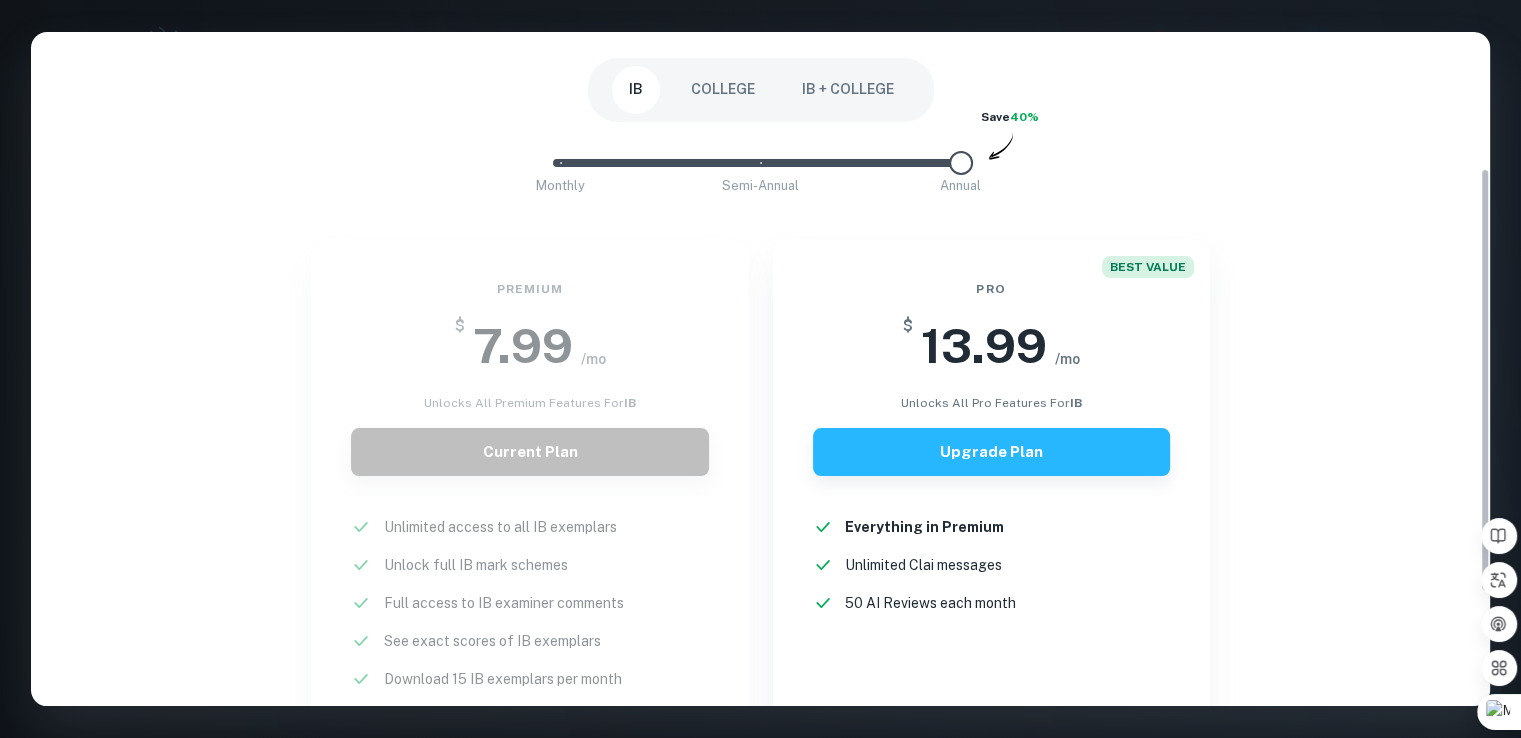 scroll, scrollTop: 216, scrollLeft: 0, axis: vertical 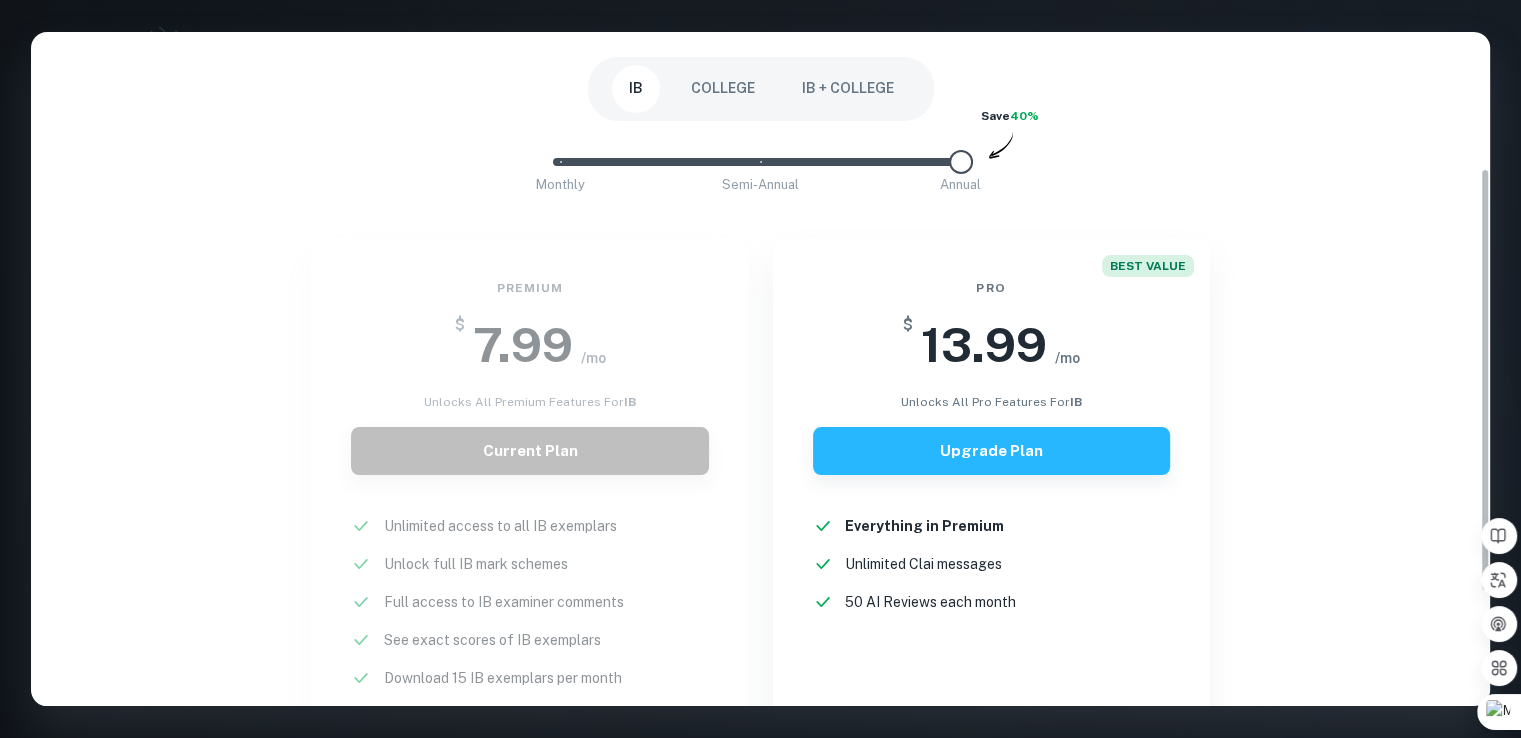 click on "BEST VALUE Pro $ 13.99 /mo unlocks all pro features for  IB Upgrade Plan Everything in Premium New! Unlimited Clai messages New! 50 AI Reviews each month New!" at bounding box center [991, 542] 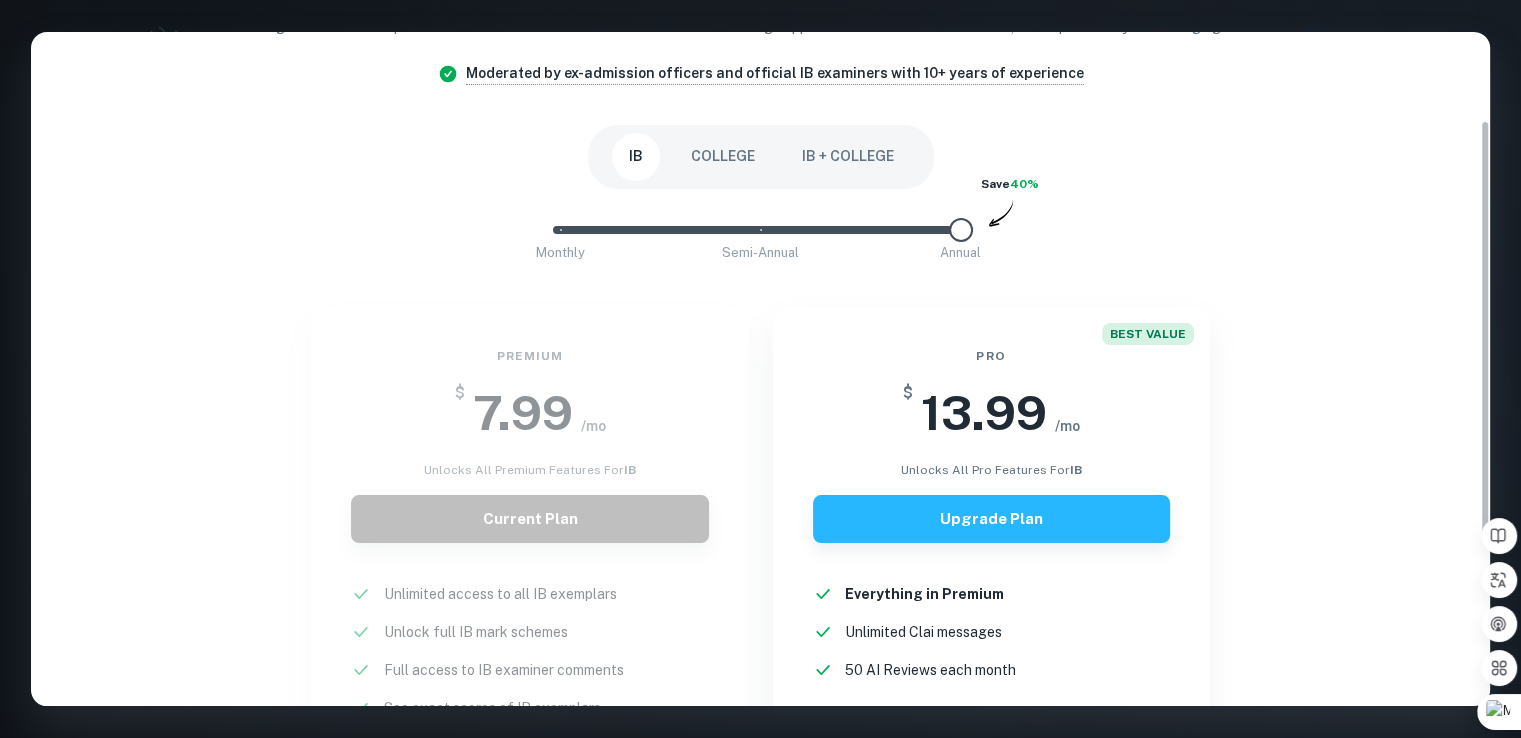 scroll, scrollTop: 150, scrollLeft: 0, axis: vertical 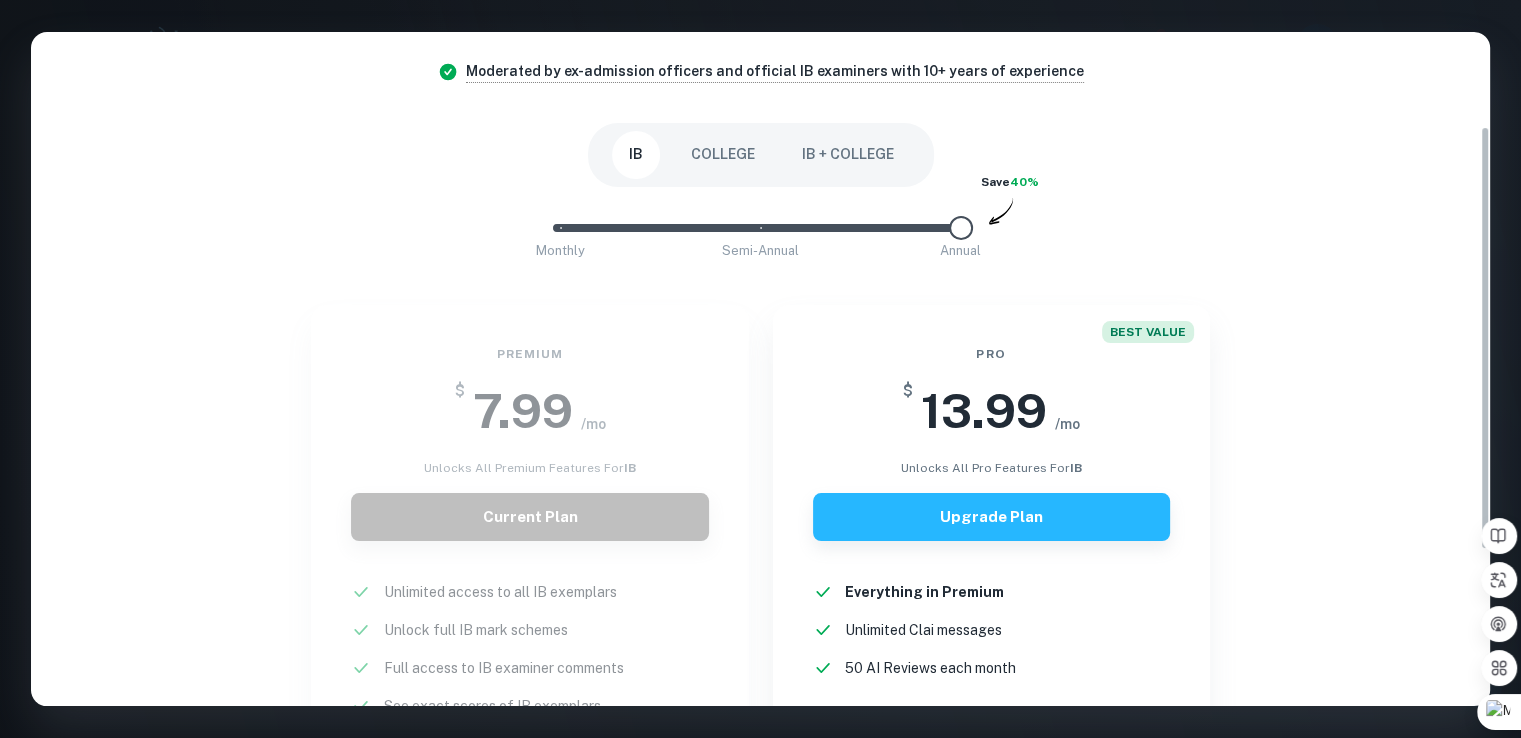 click on "COLLEGE" at bounding box center (723, 155) 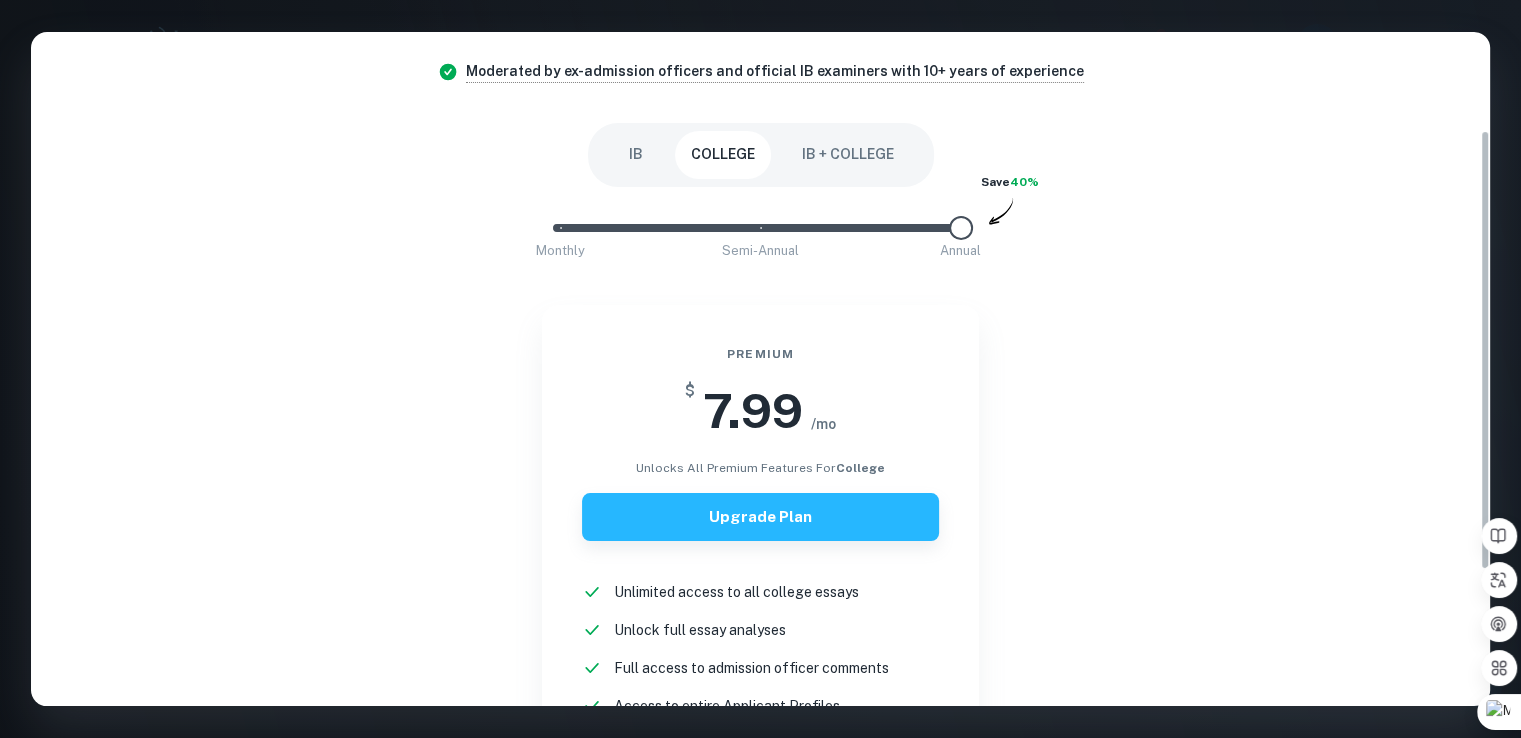 click on "IB" at bounding box center [636, 155] 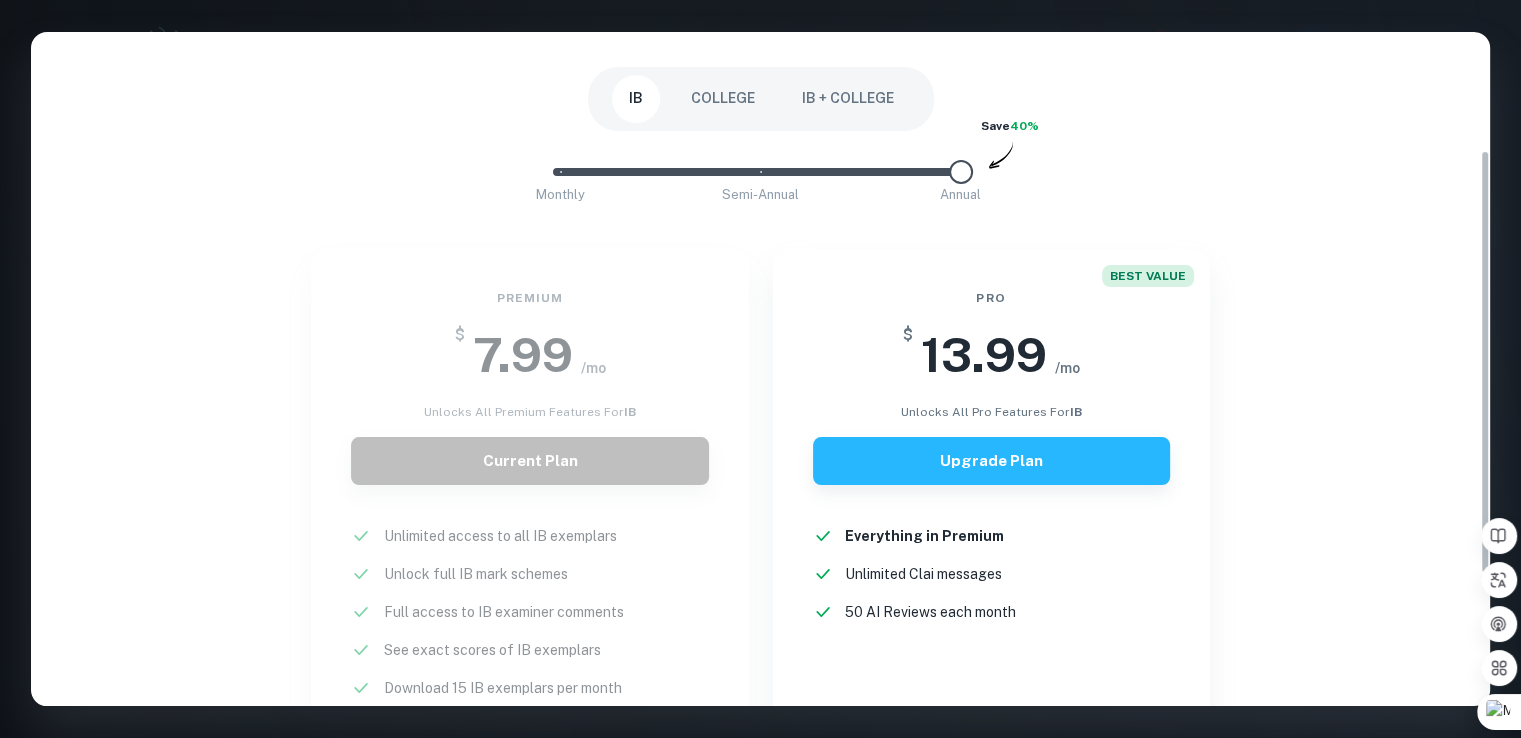 scroll, scrollTop: 214, scrollLeft: 0, axis: vertical 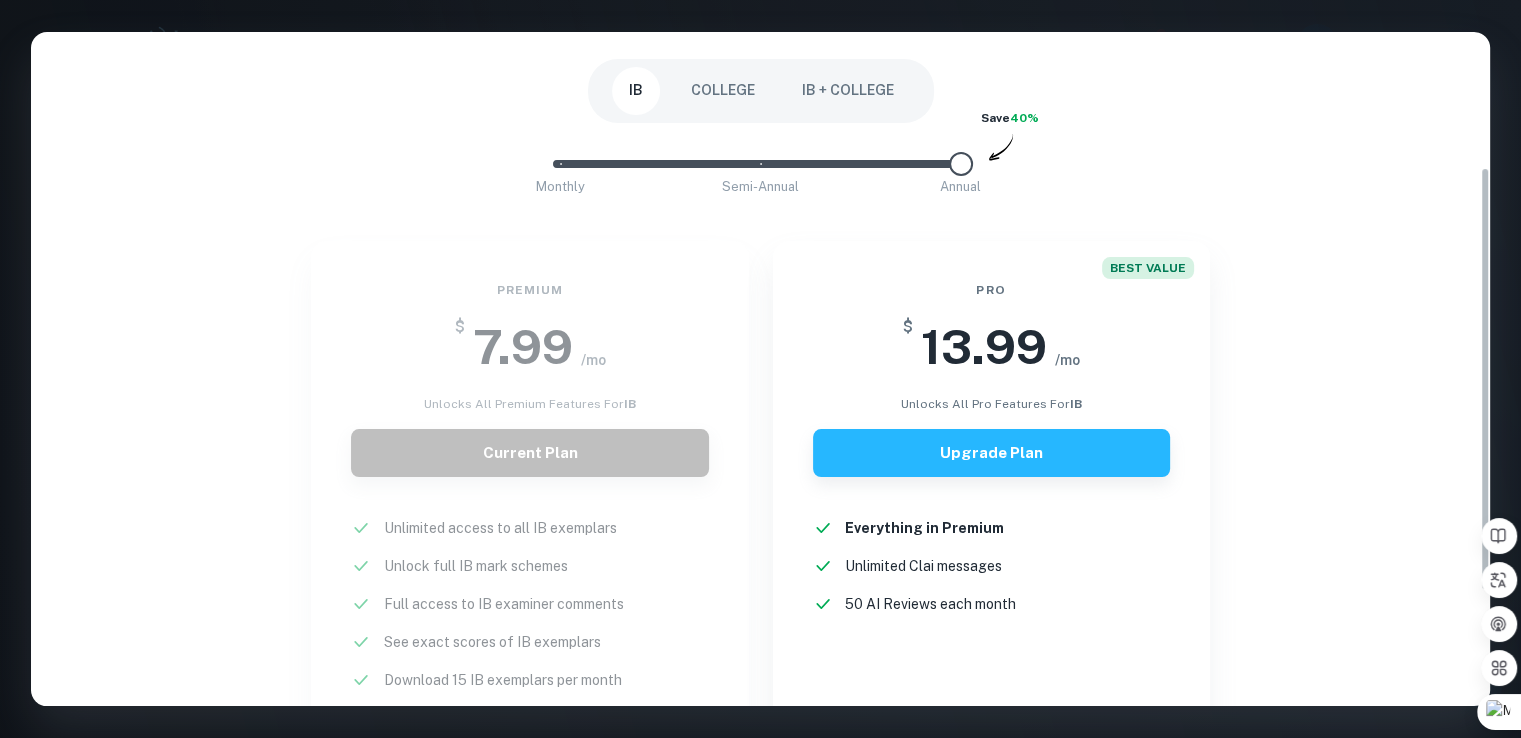 click on "Premium $ 7.99 /mo unlocks all premium features for IB Current Plan Unlimited access to all IB exemplars Unlock full IB mark schemes Full access to IB examiner comments See exact scores of IB exemplars Download 15 IB exemplars per month Copy text from IB exemplars No ads New!" at bounding box center [517, 532] 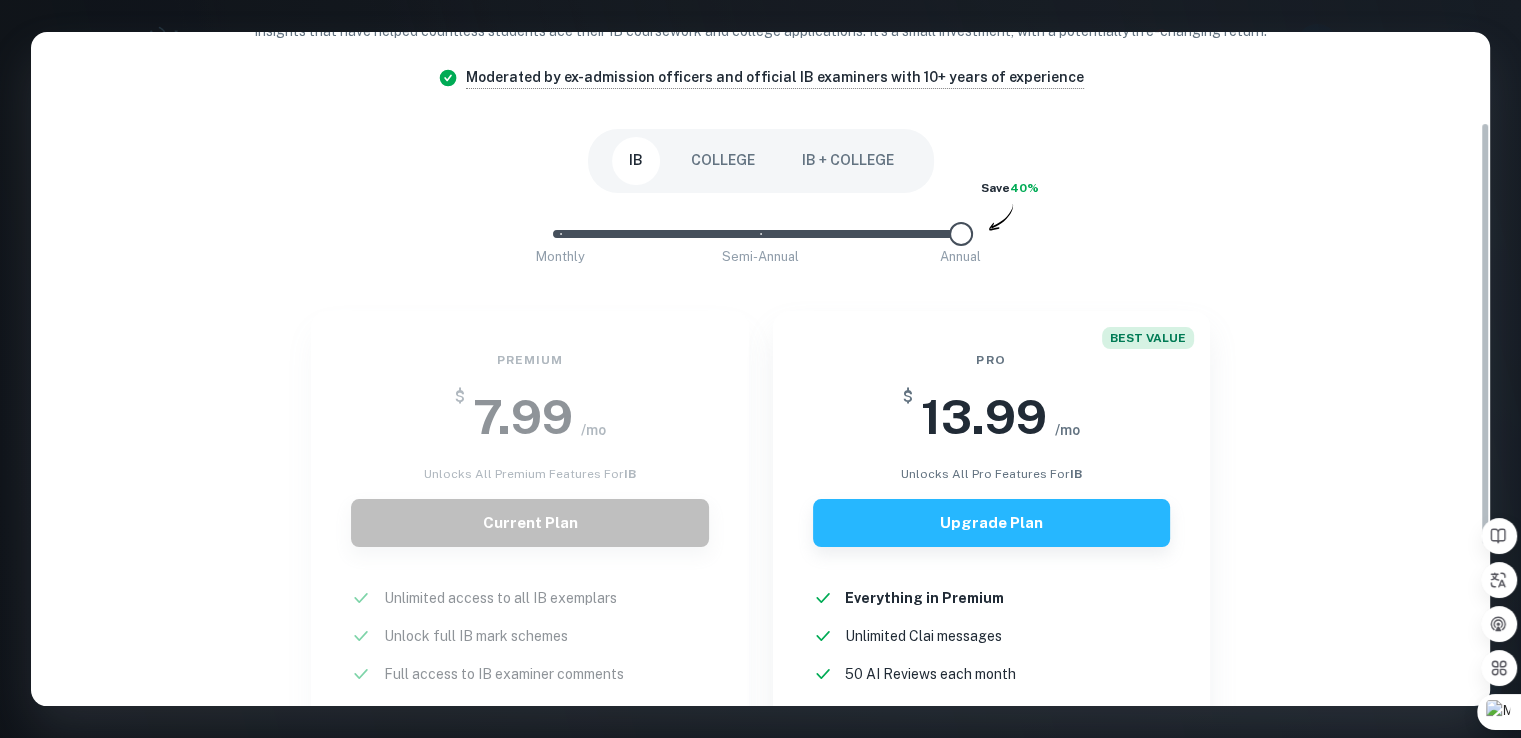 scroll, scrollTop: 136, scrollLeft: 0, axis: vertical 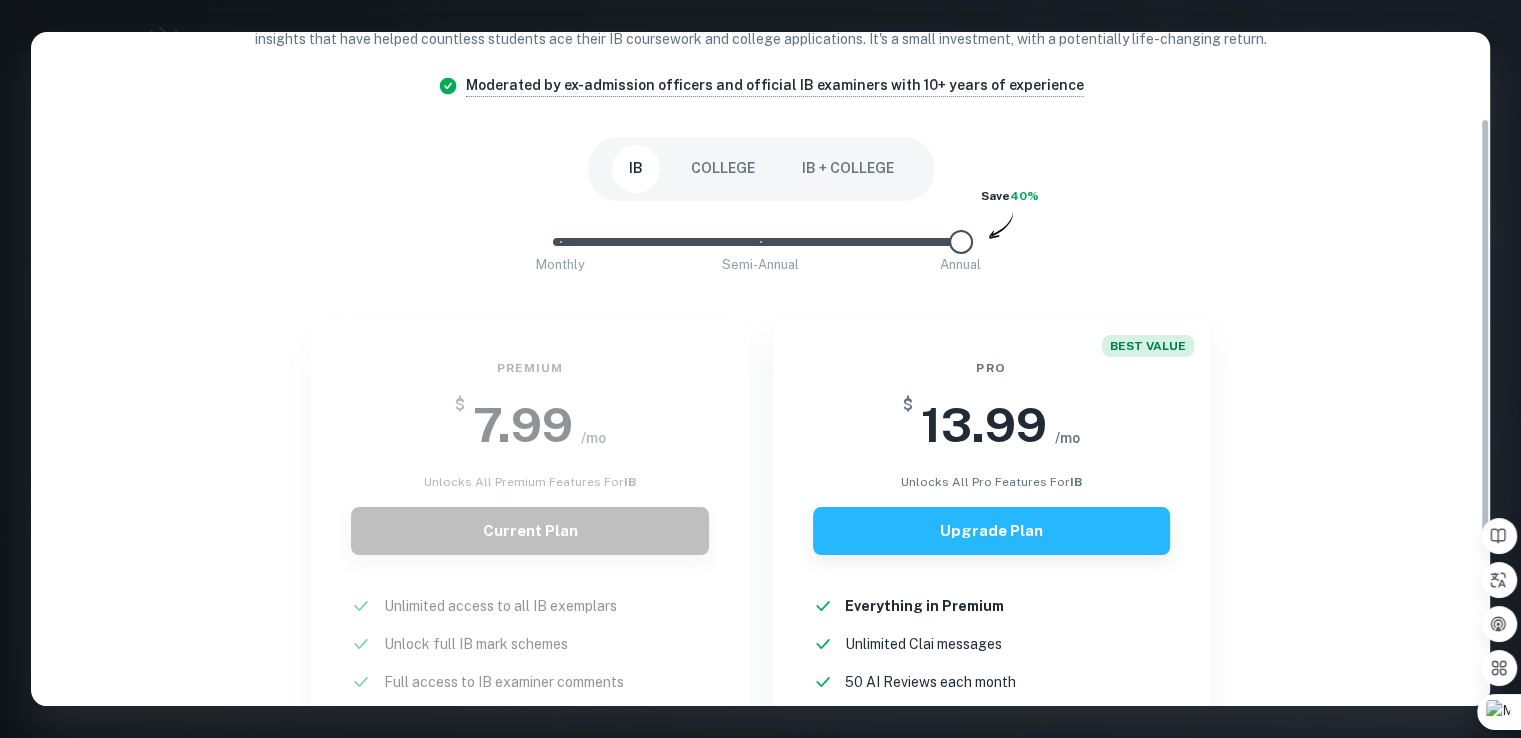 click on "COLLEGE" at bounding box center (723, 169) 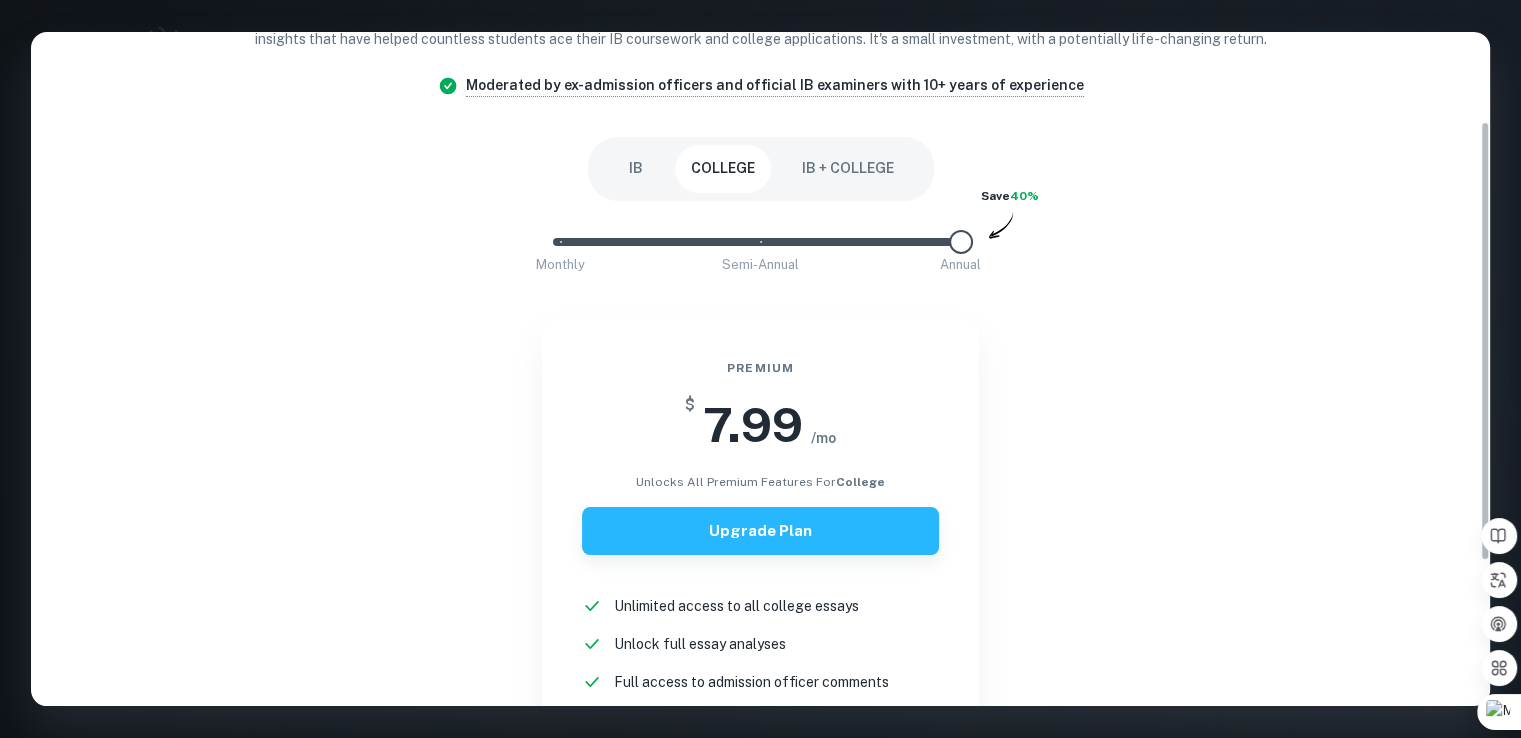 click on "IB" at bounding box center [636, 169] 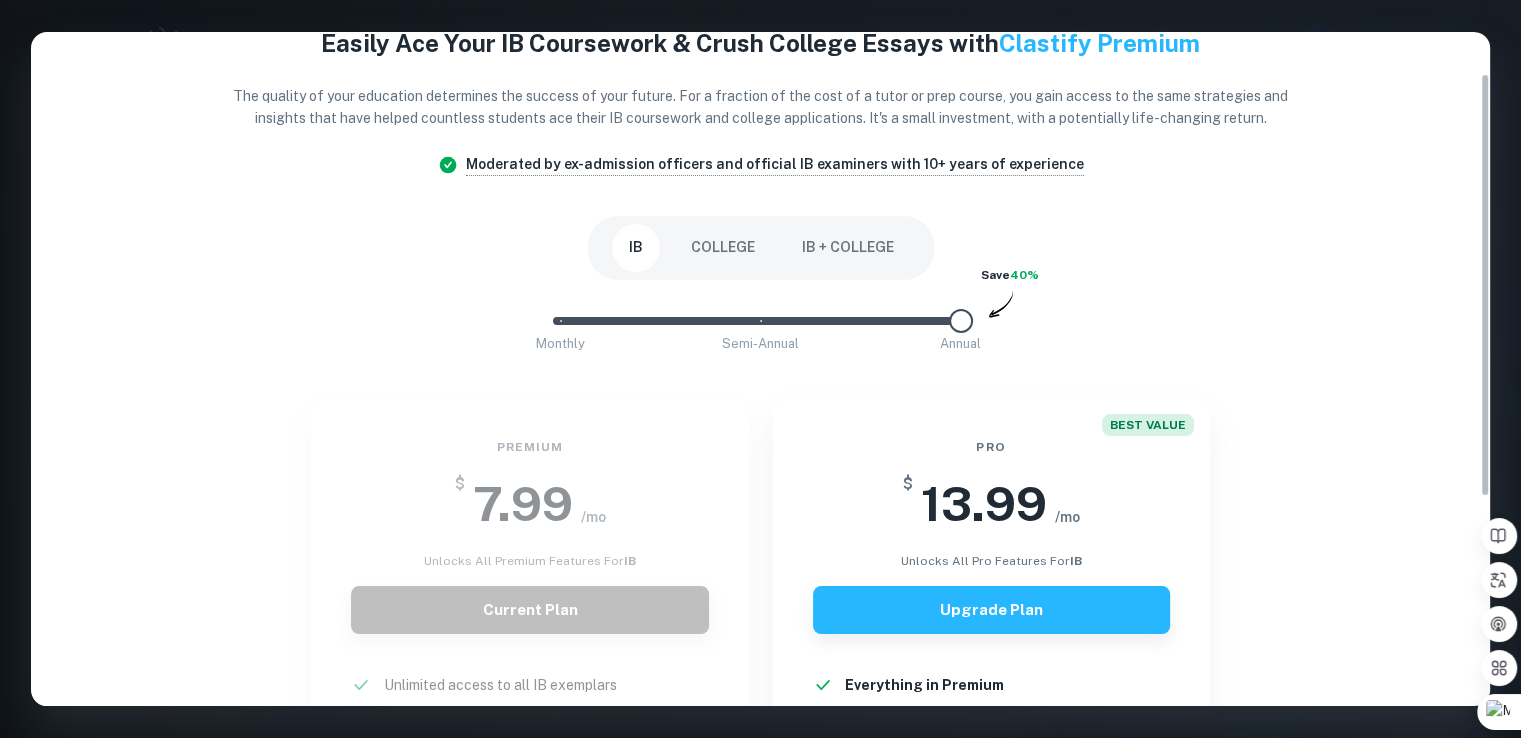 scroll, scrollTop: 56, scrollLeft: 0, axis: vertical 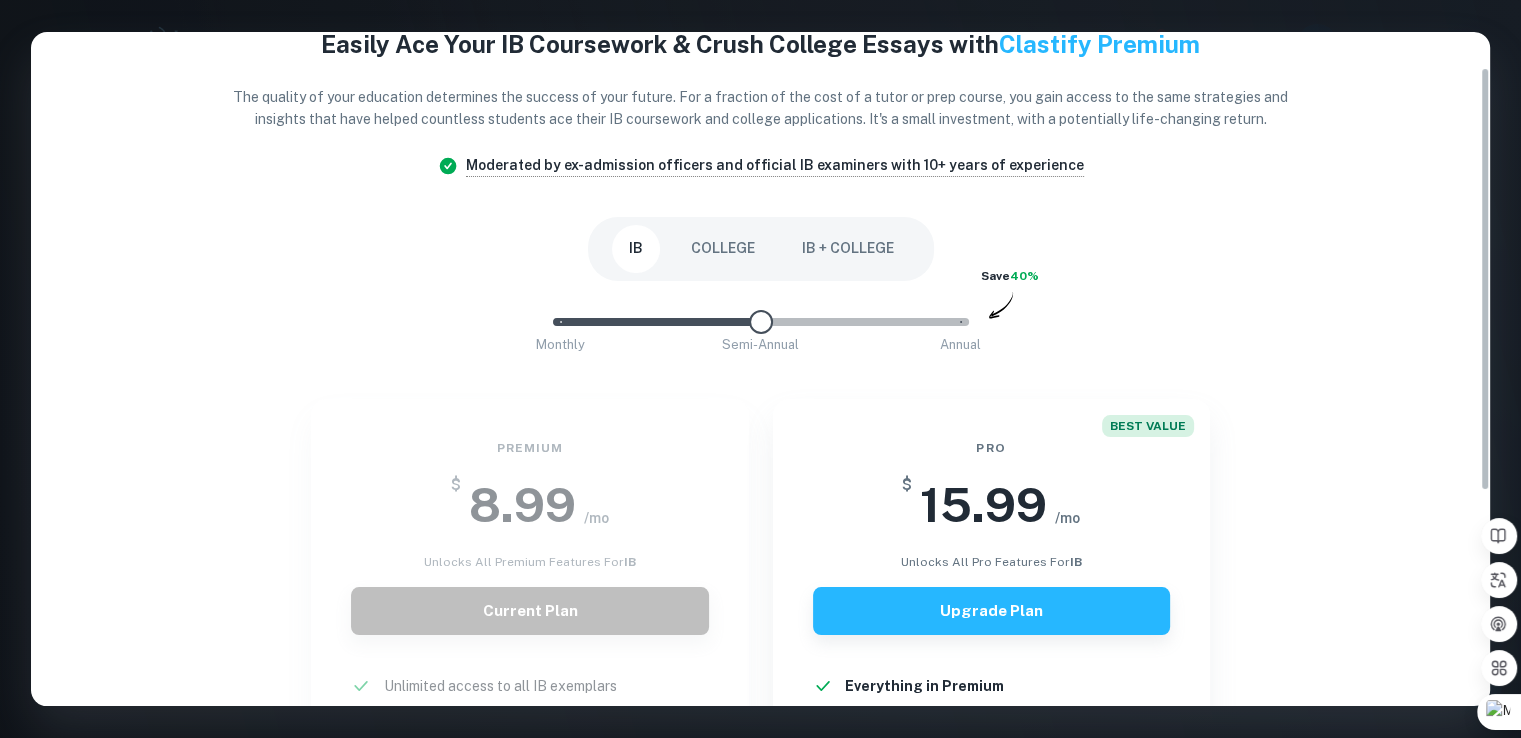 drag, startPoint x: 969, startPoint y: 321, endPoint x: 839, endPoint y: 337, distance: 130.98091 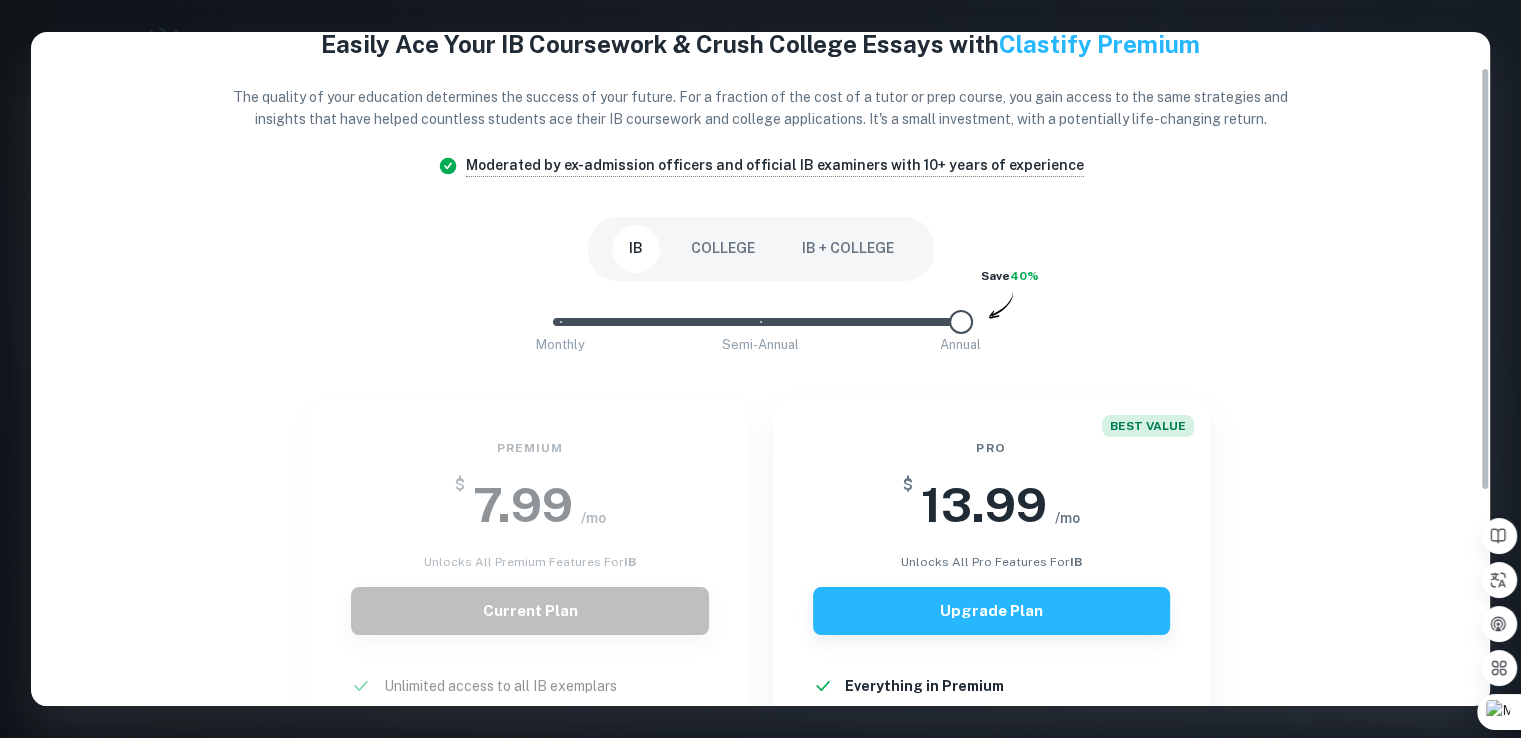 click at bounding box center (753, 322) 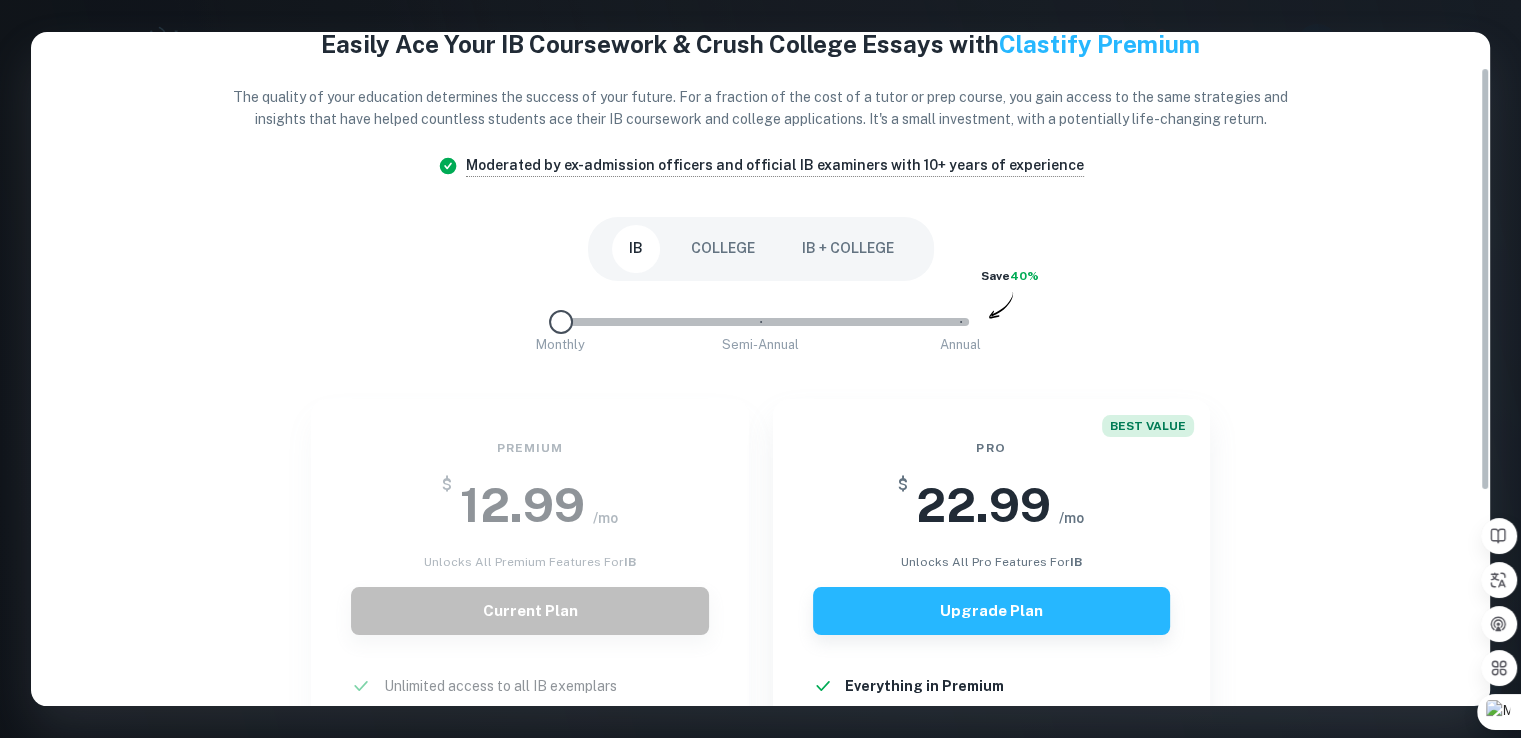 click at bounding box center (761, 322) 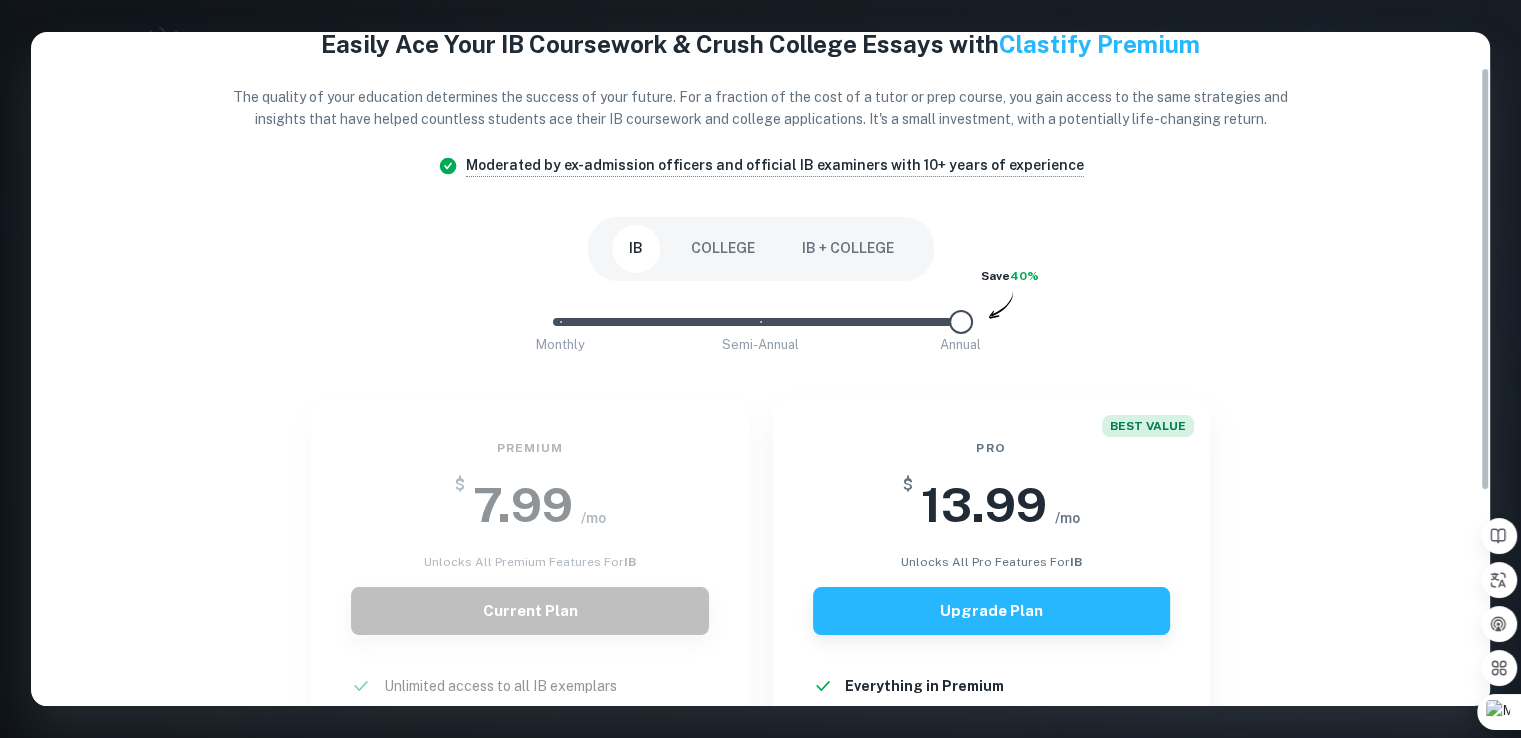 click at bounding box center [753, 322] 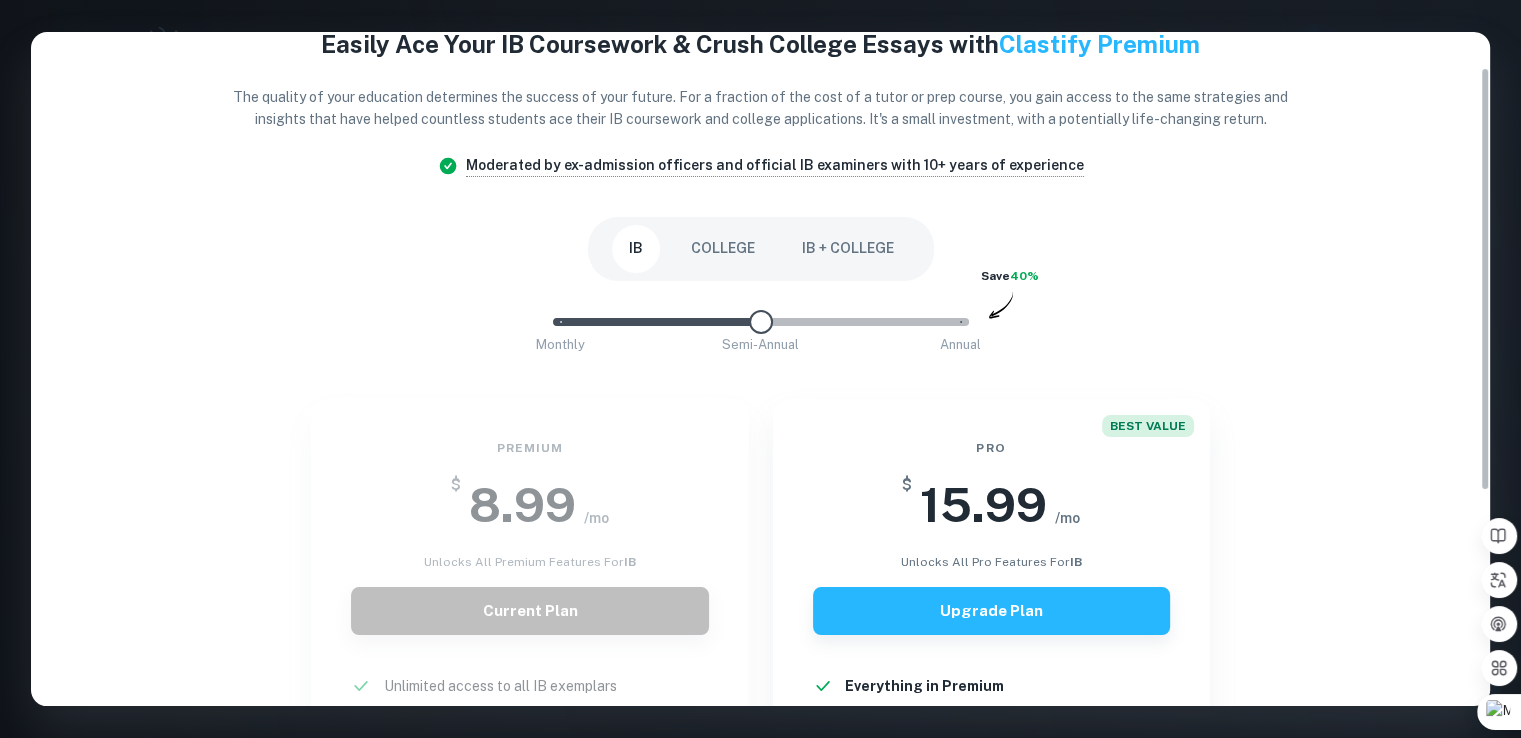 type on "0" 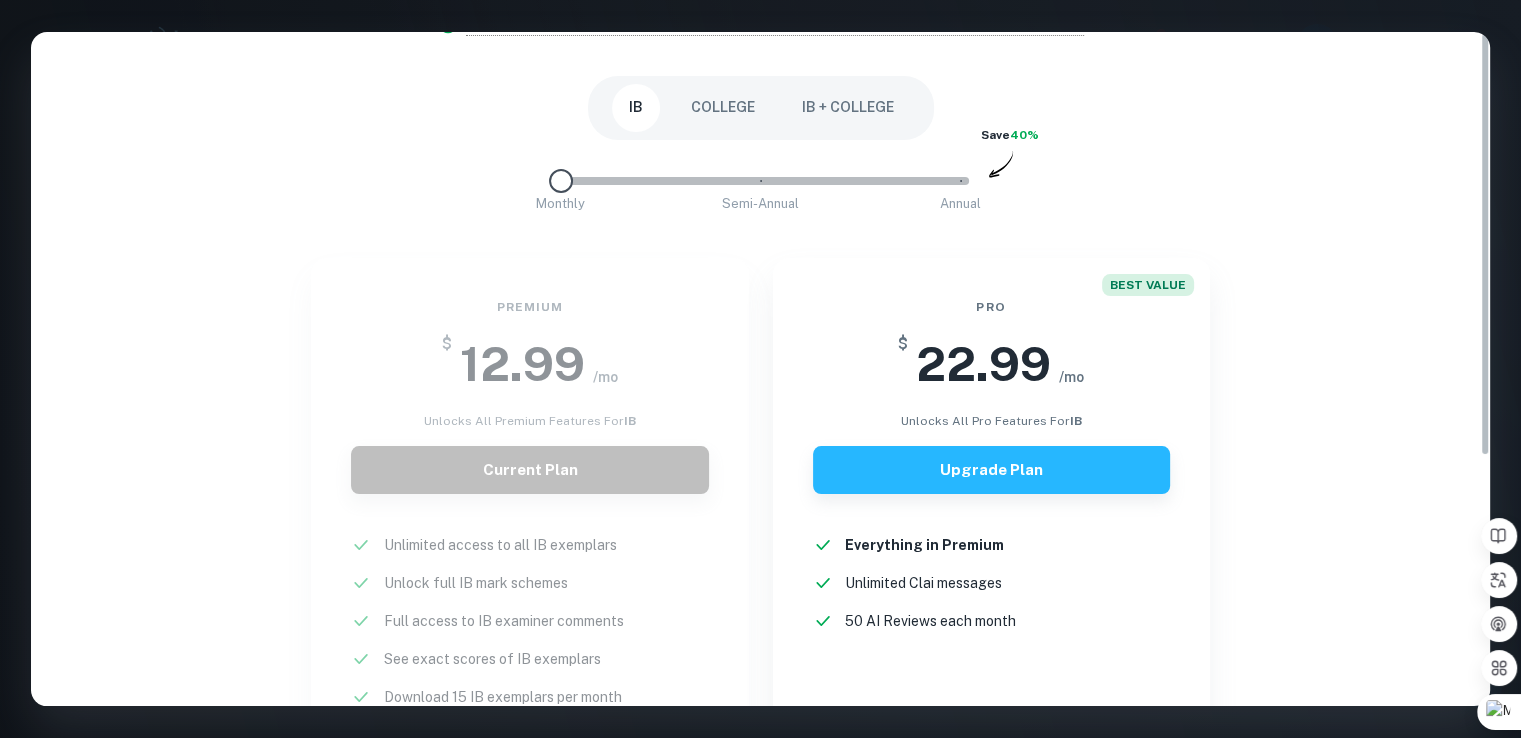 scroll, scrollTop: 0, scrollLeft: 0, axis: both 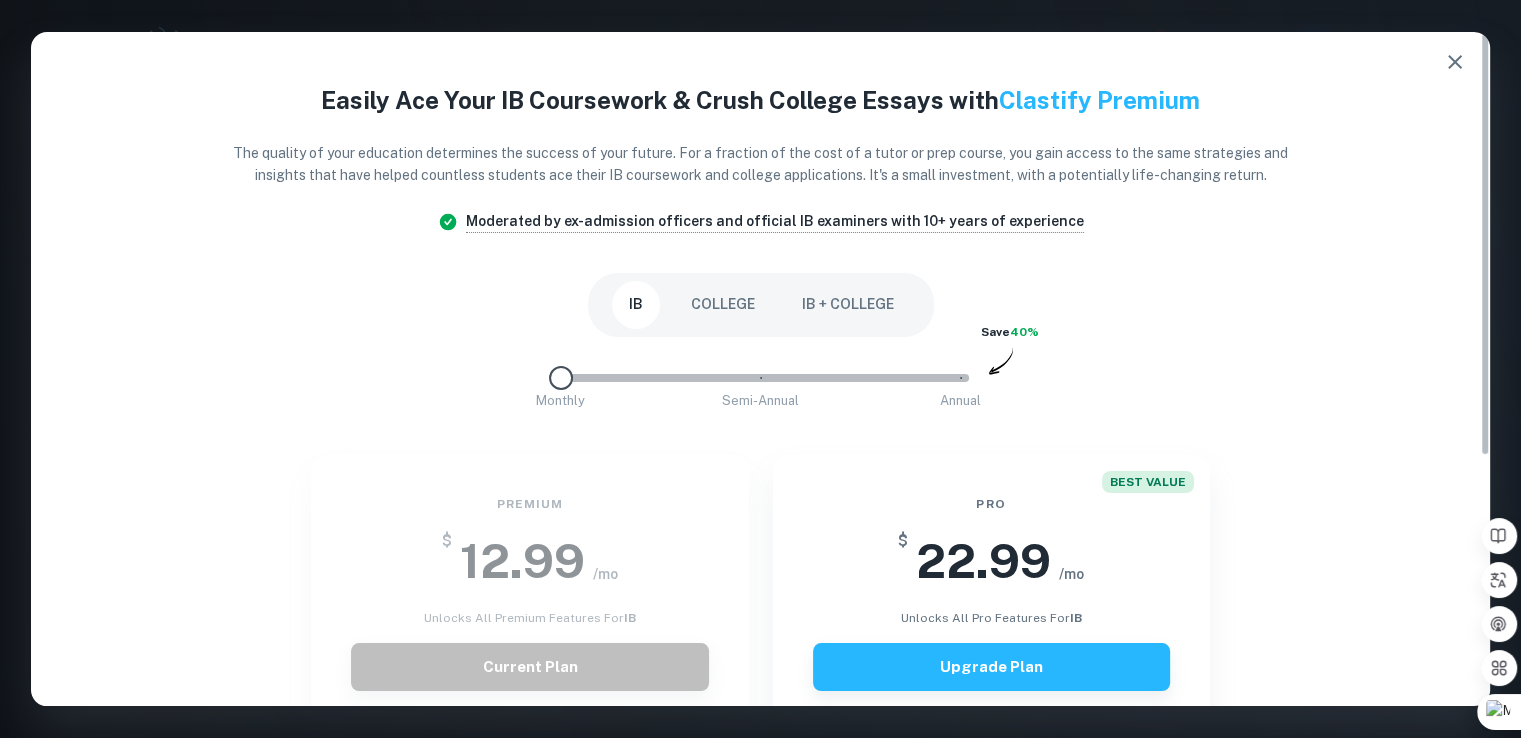 click 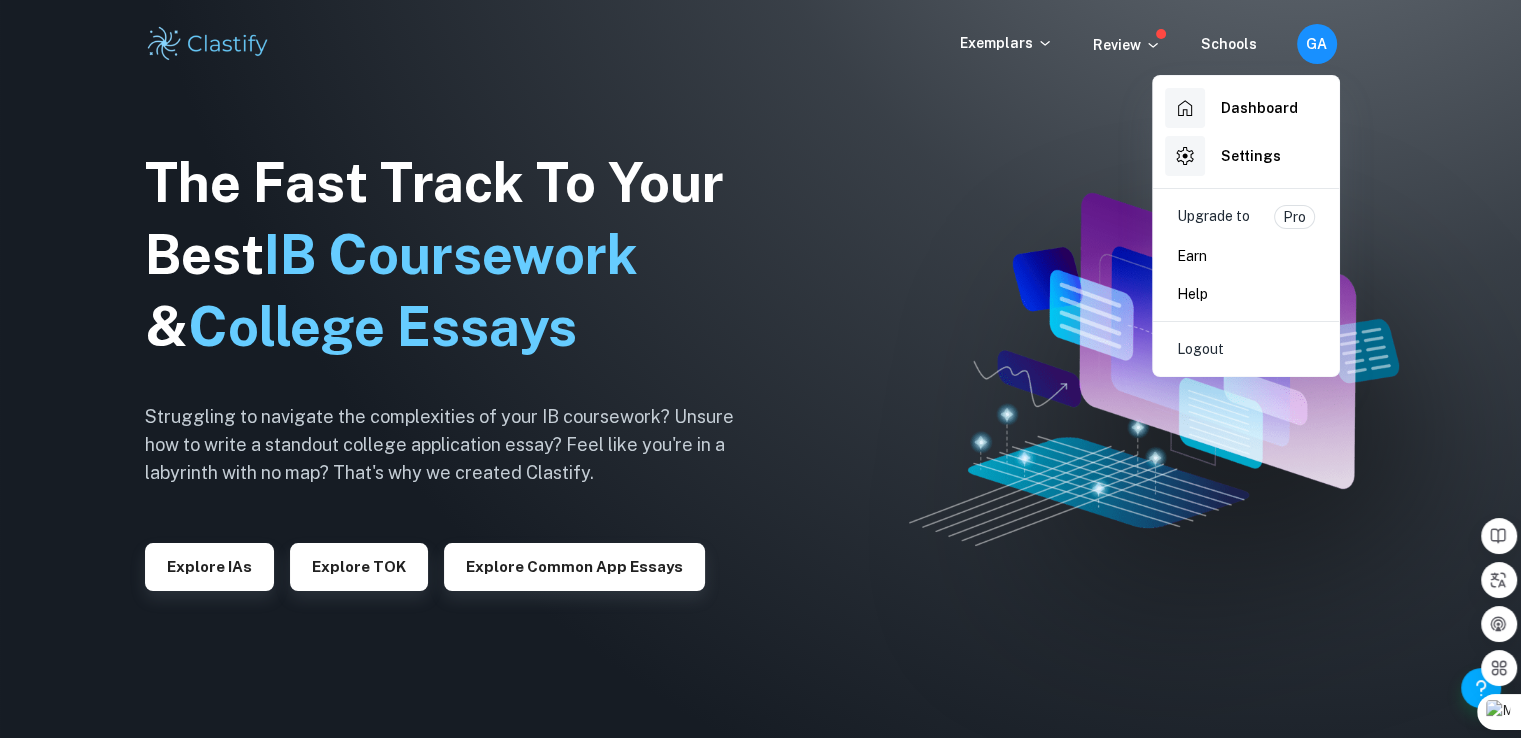 click 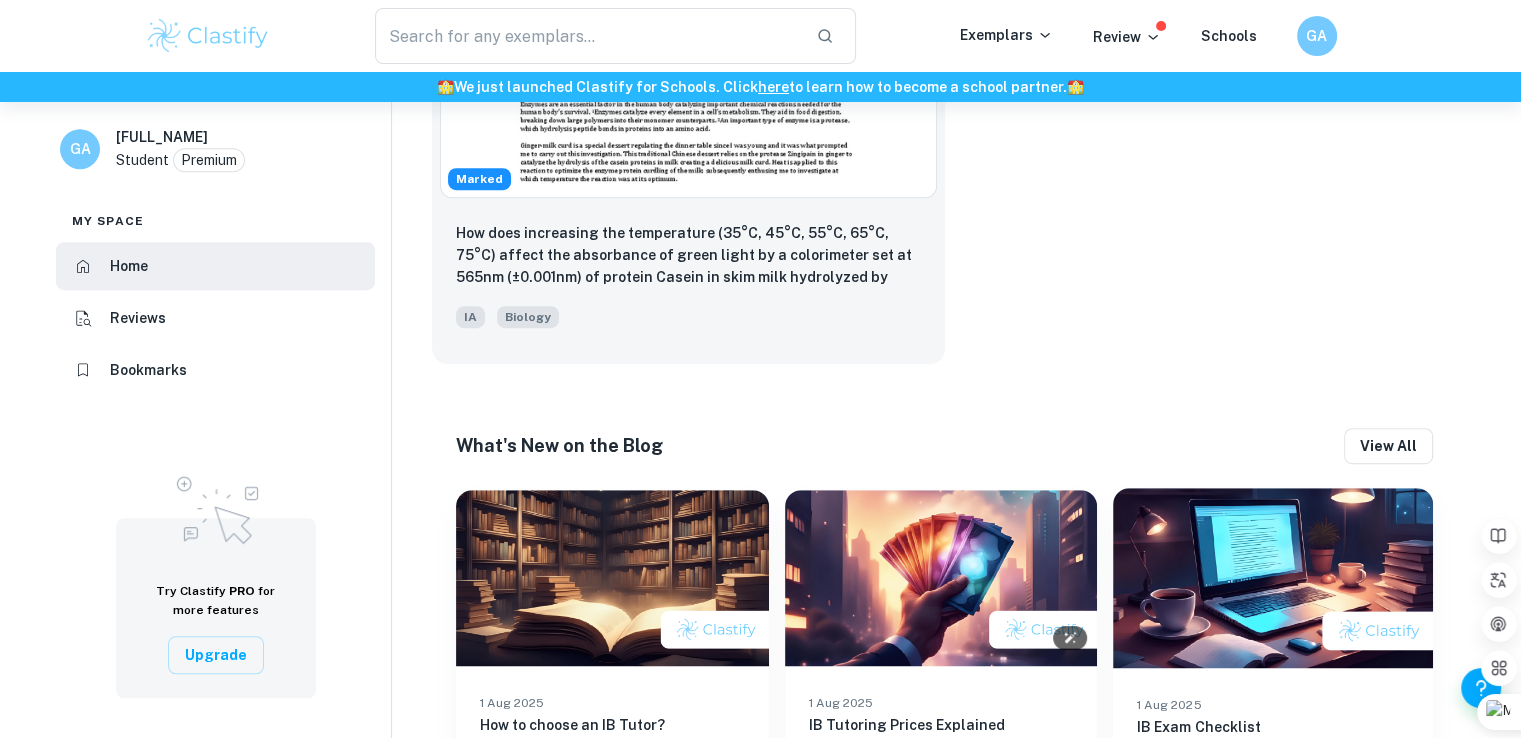 scroll, scrollTop: 1283, scrollLeft: 0, axis: vertical 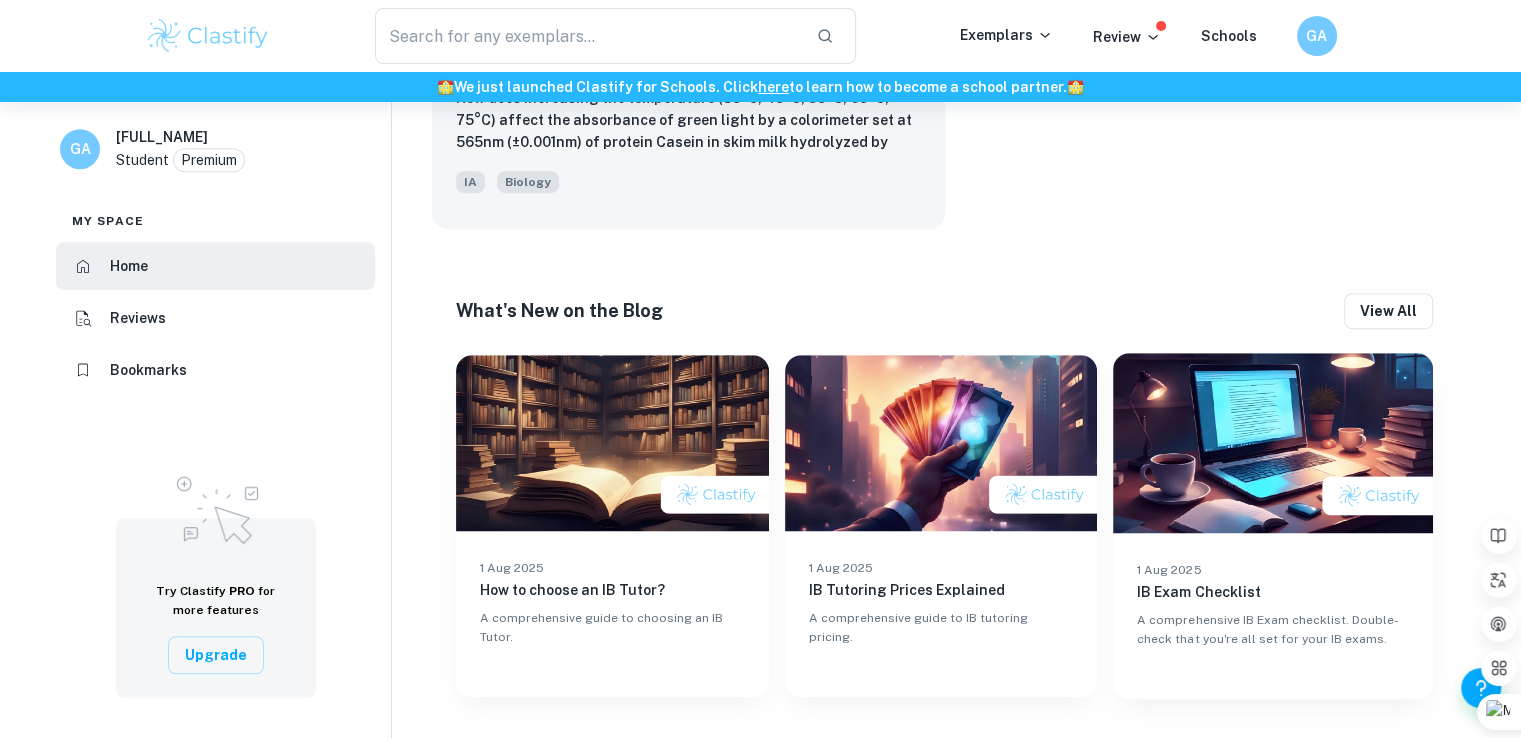 click on "Premium" at bounding box center (209, 160) 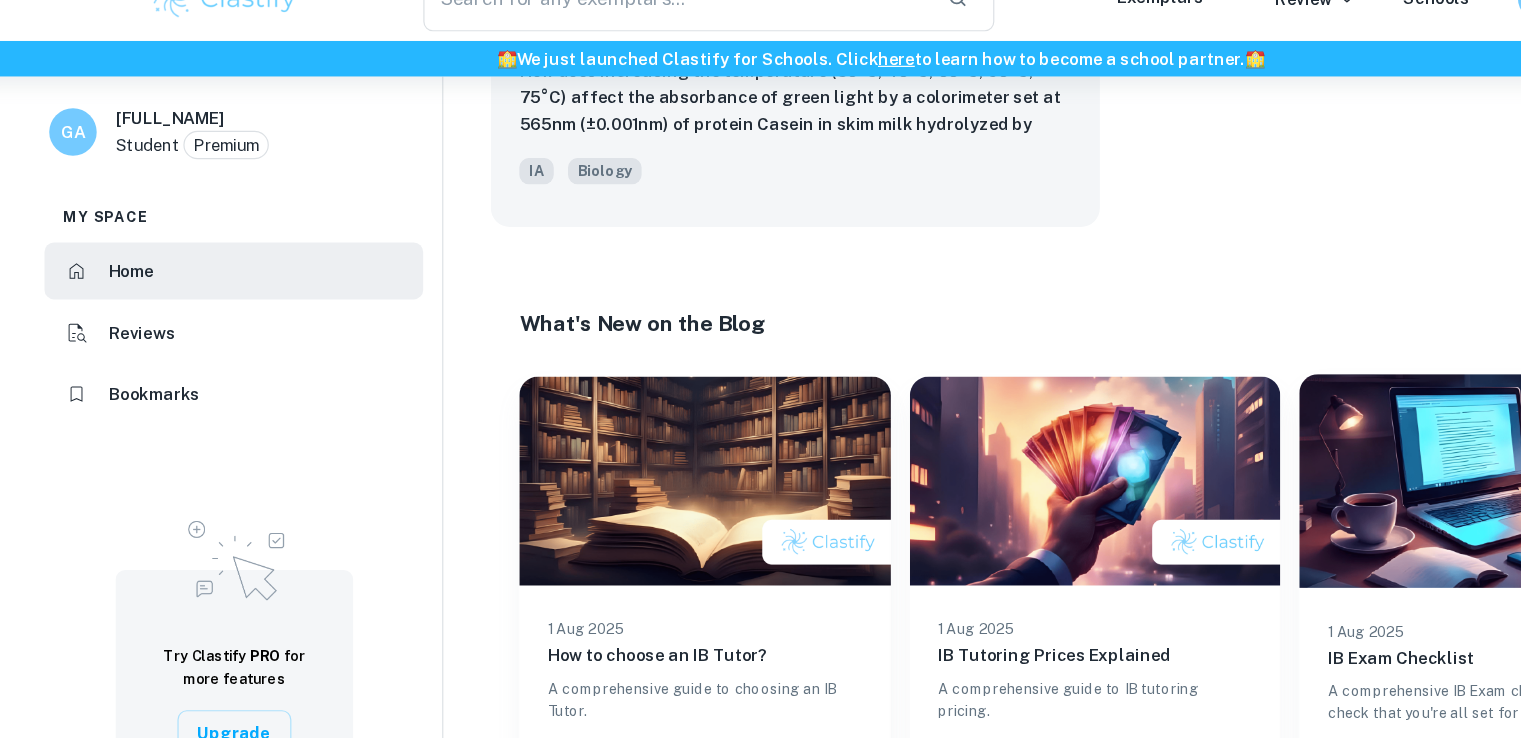 scroll, scrollTop: 1283, scrollLeft: 0, axis: vertical 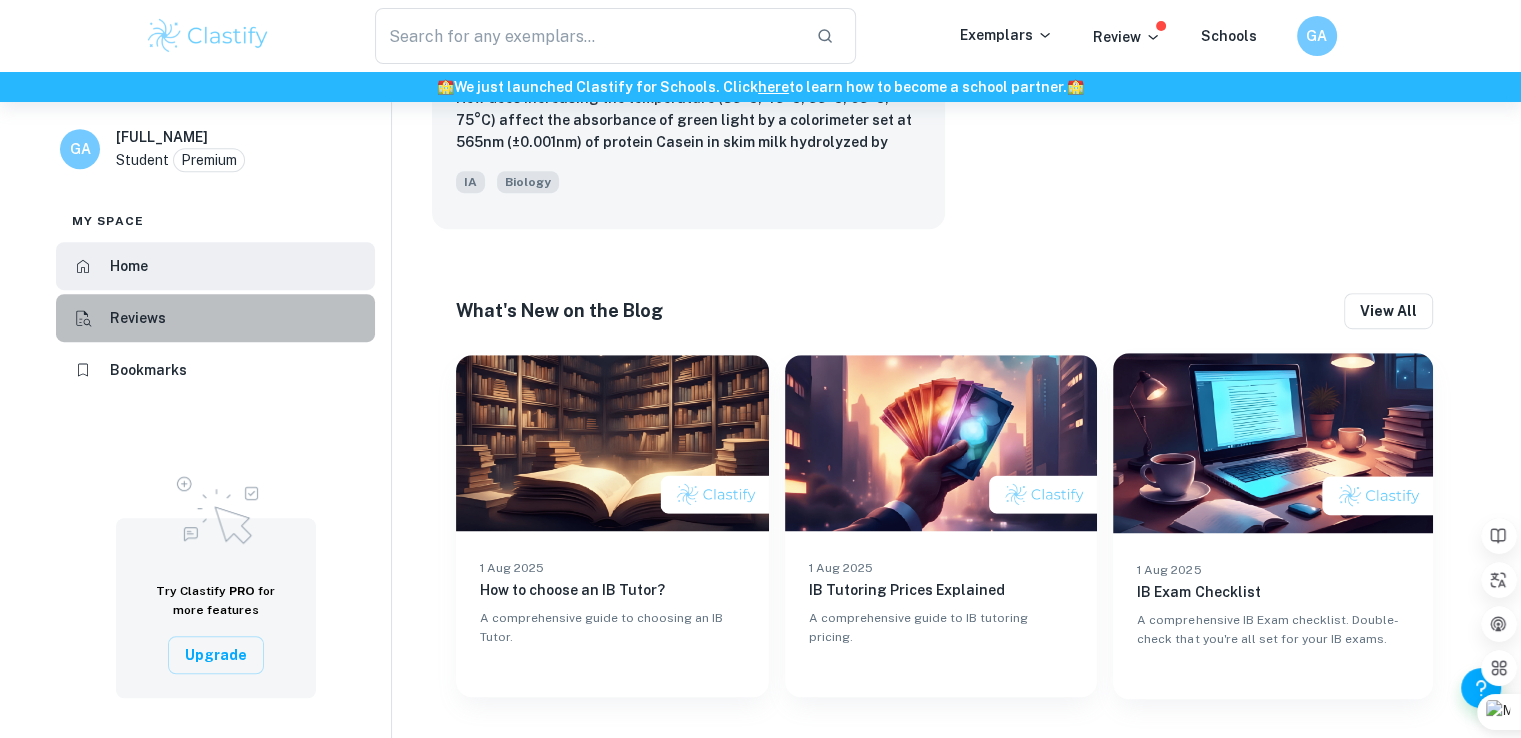 click on "Reviews" at bounding box center [138, 318] 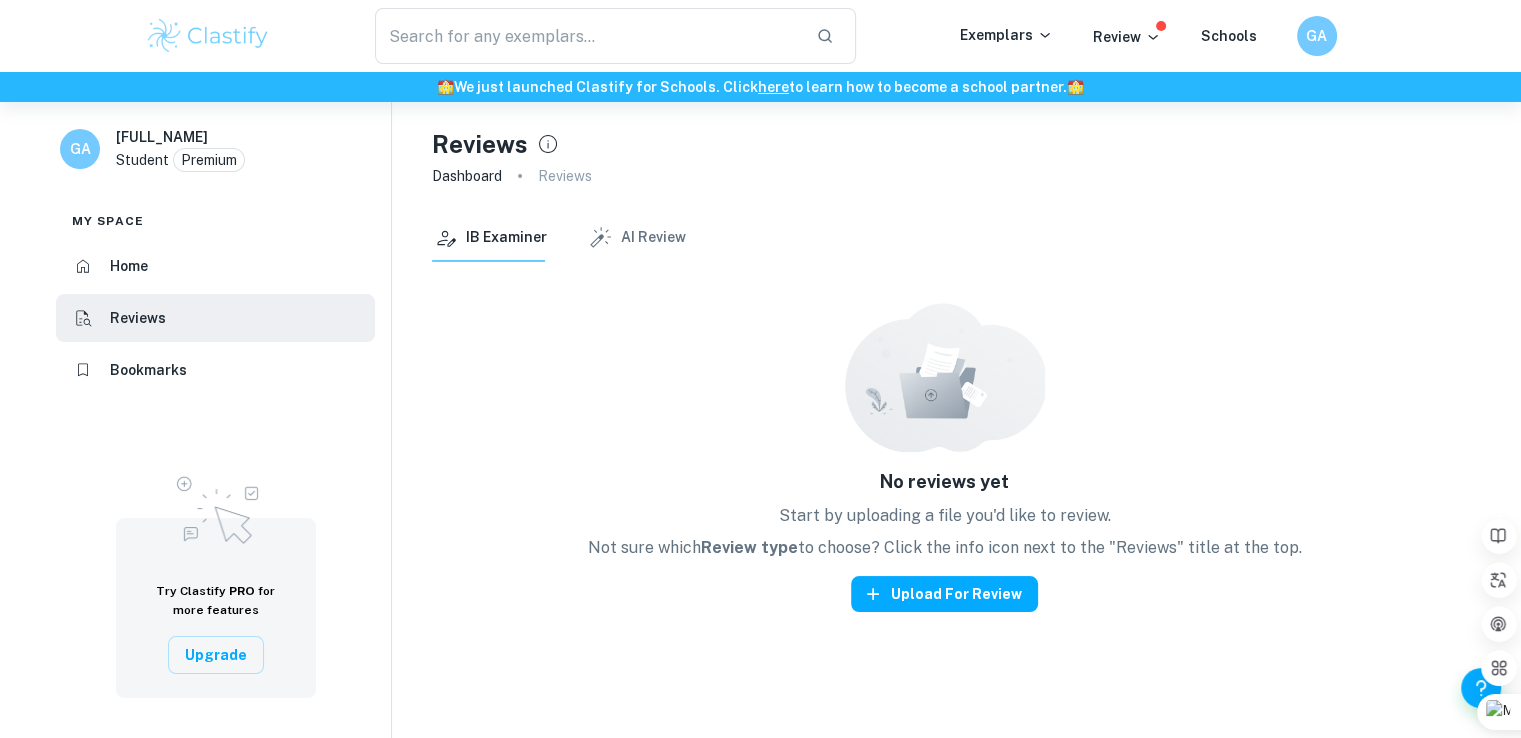 click on "Bookmarks" at bounding box center [148, 370] 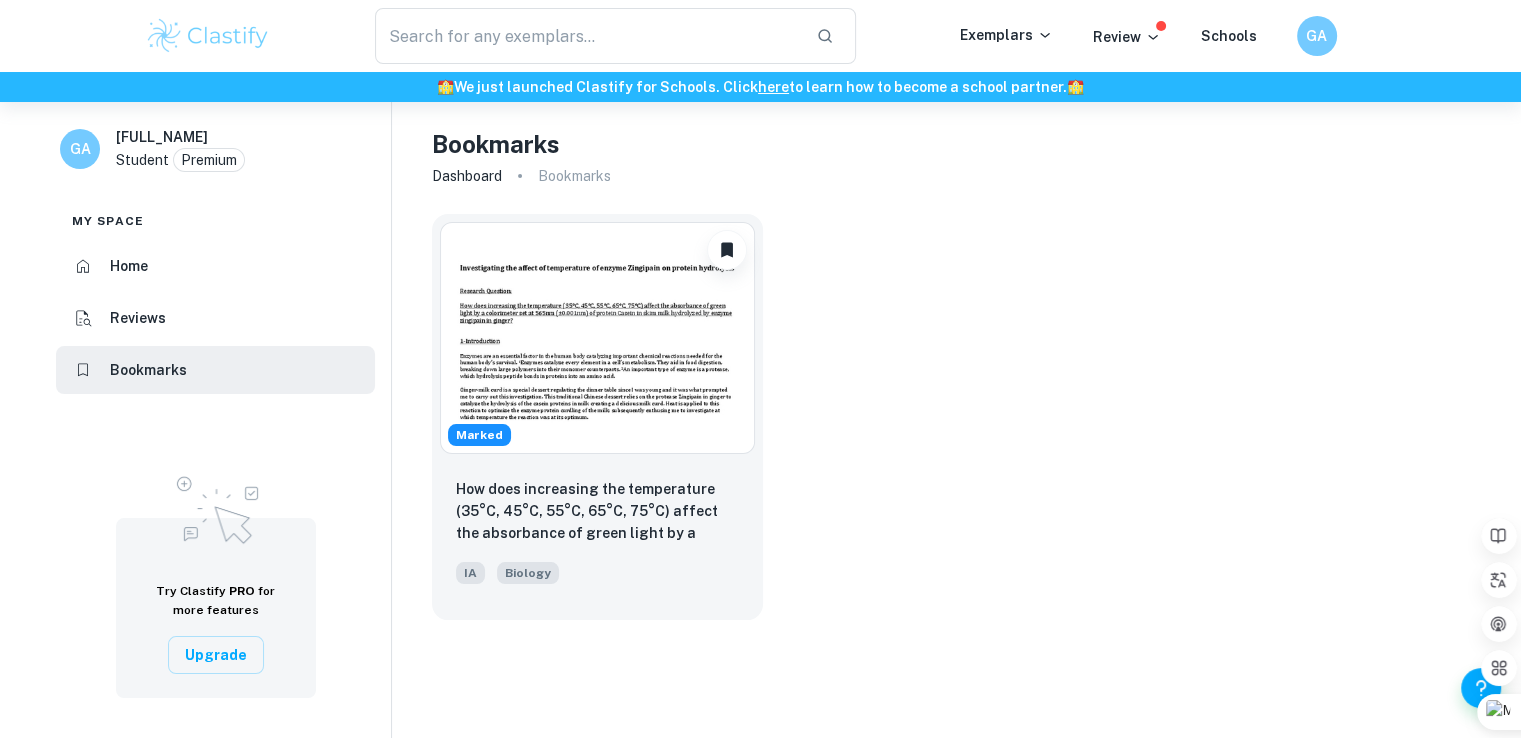scroll, scrollTop: 102, scrollLeft: 0, axis: vertical 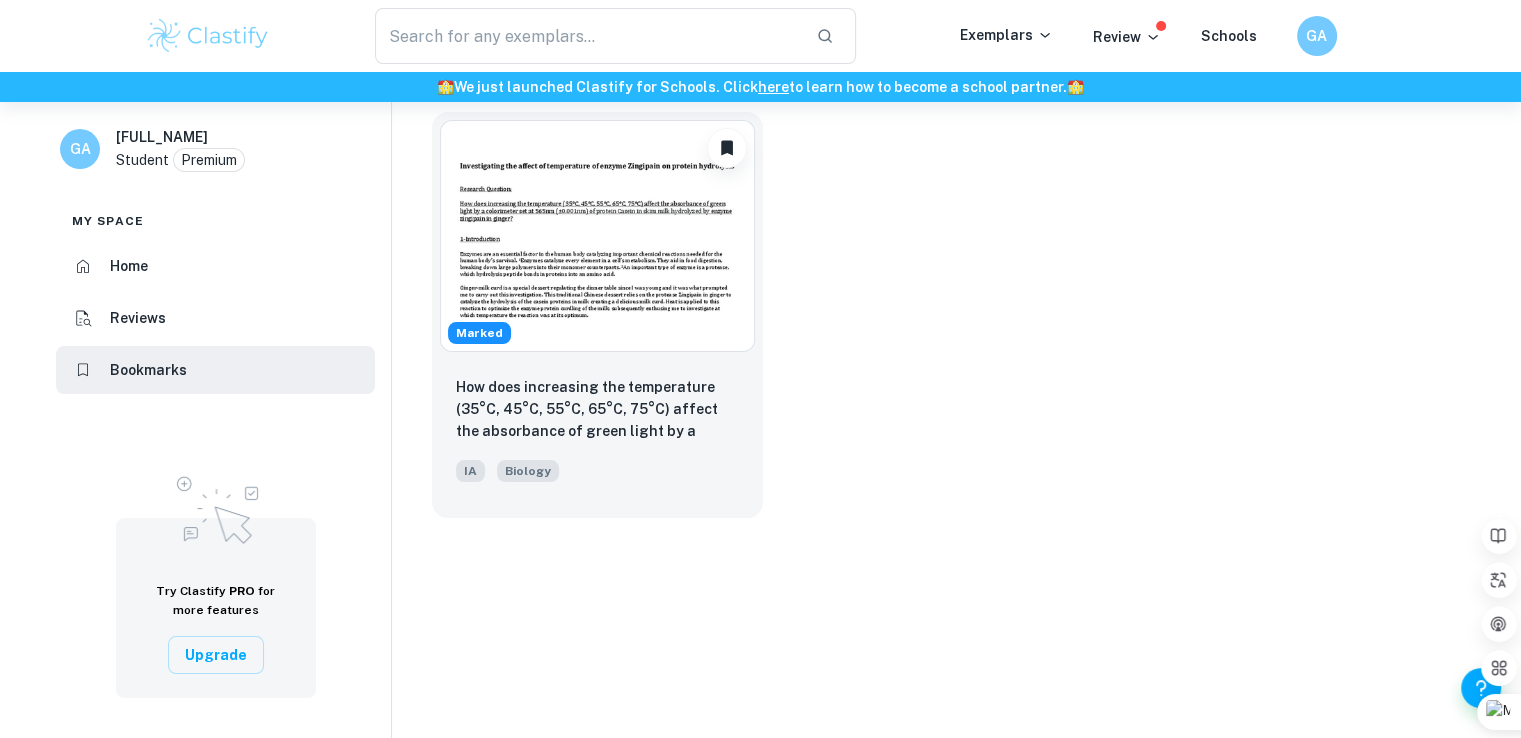 click on "Premium" at bounding box center (209, 160) 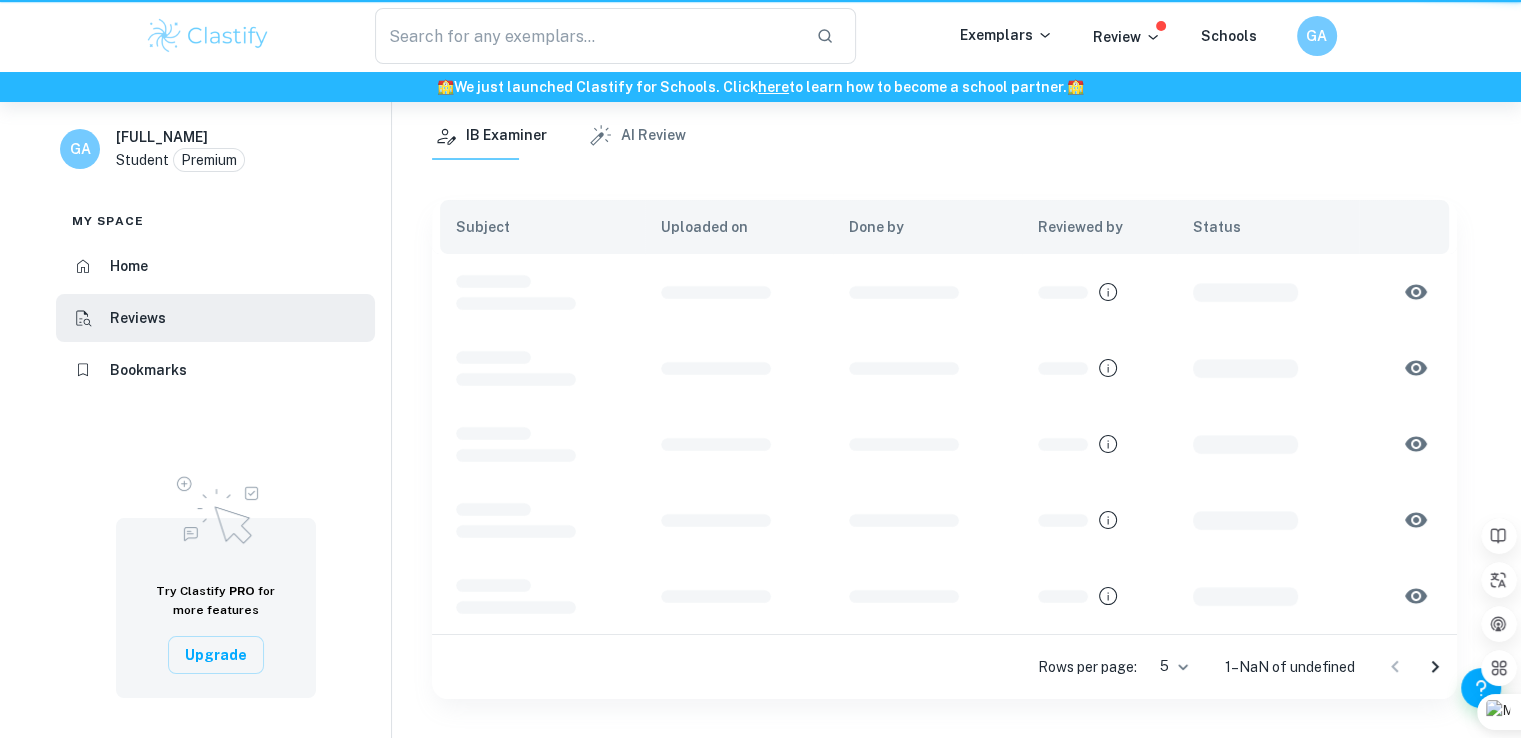 scroll, scrollTop: 0, scrollLeft: 0, axis: both 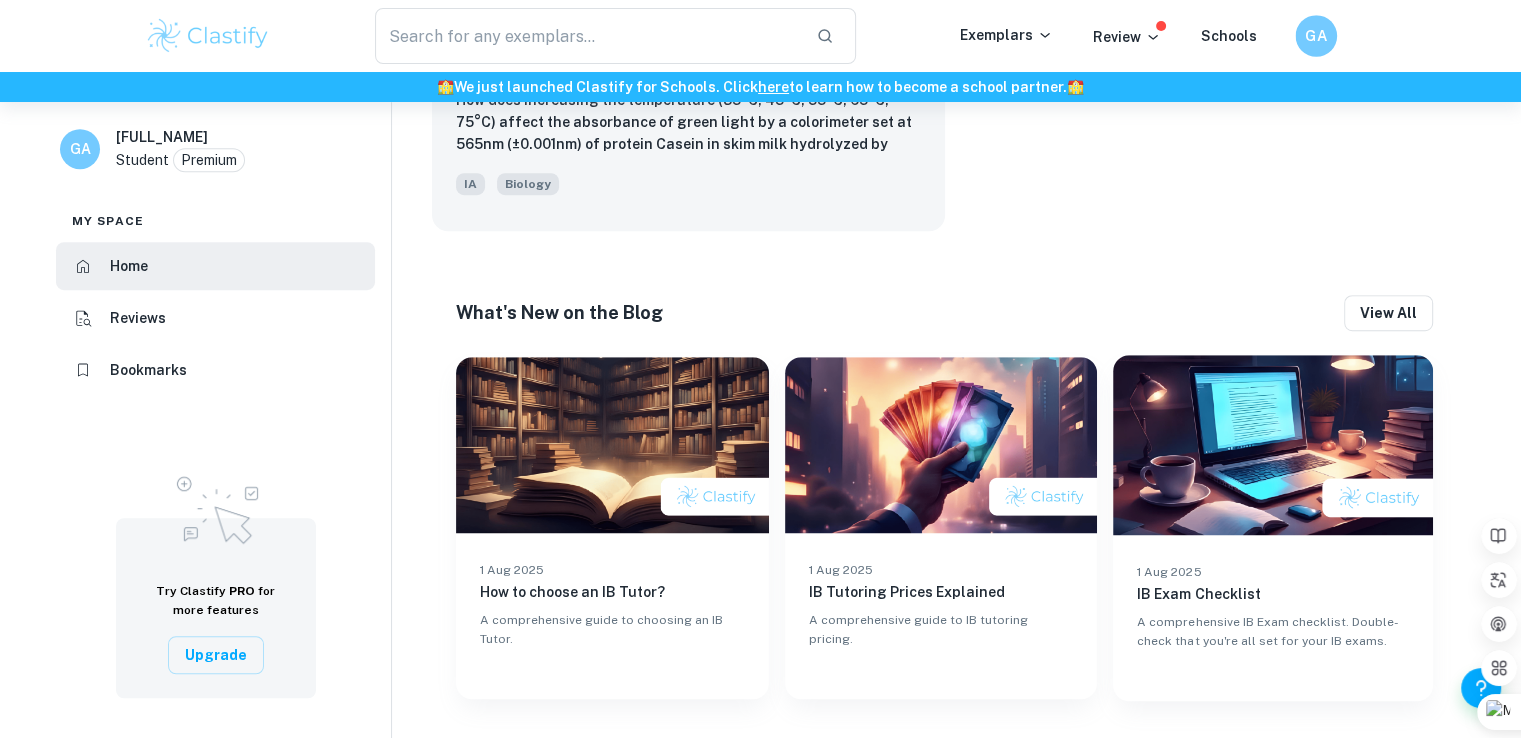 click on "GA" at bounding box center [1316, 36] 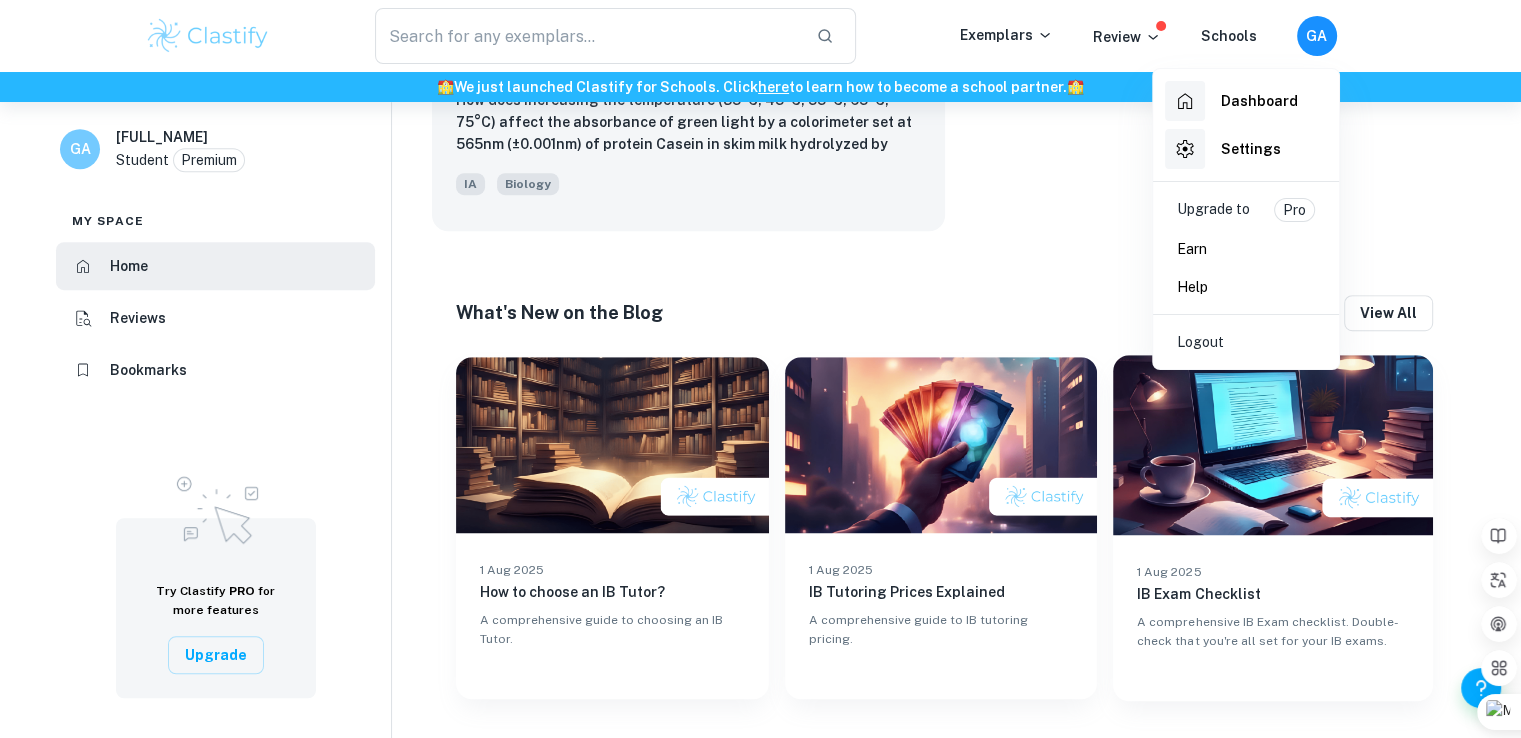 click on "Settings" at bounding box center (1223, 149) 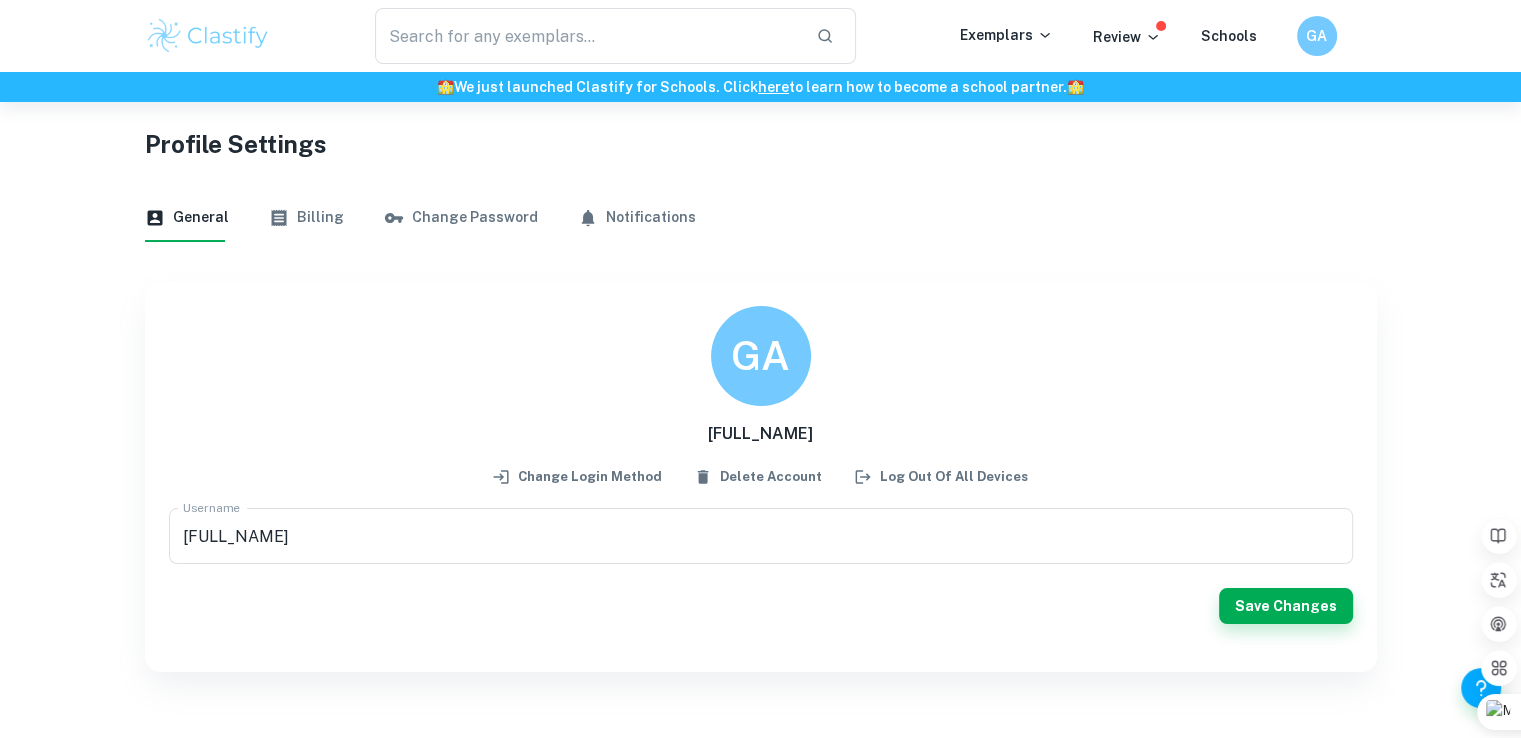 scroll, scrollTop: 6, scrollLeft: 0, axis: vertical 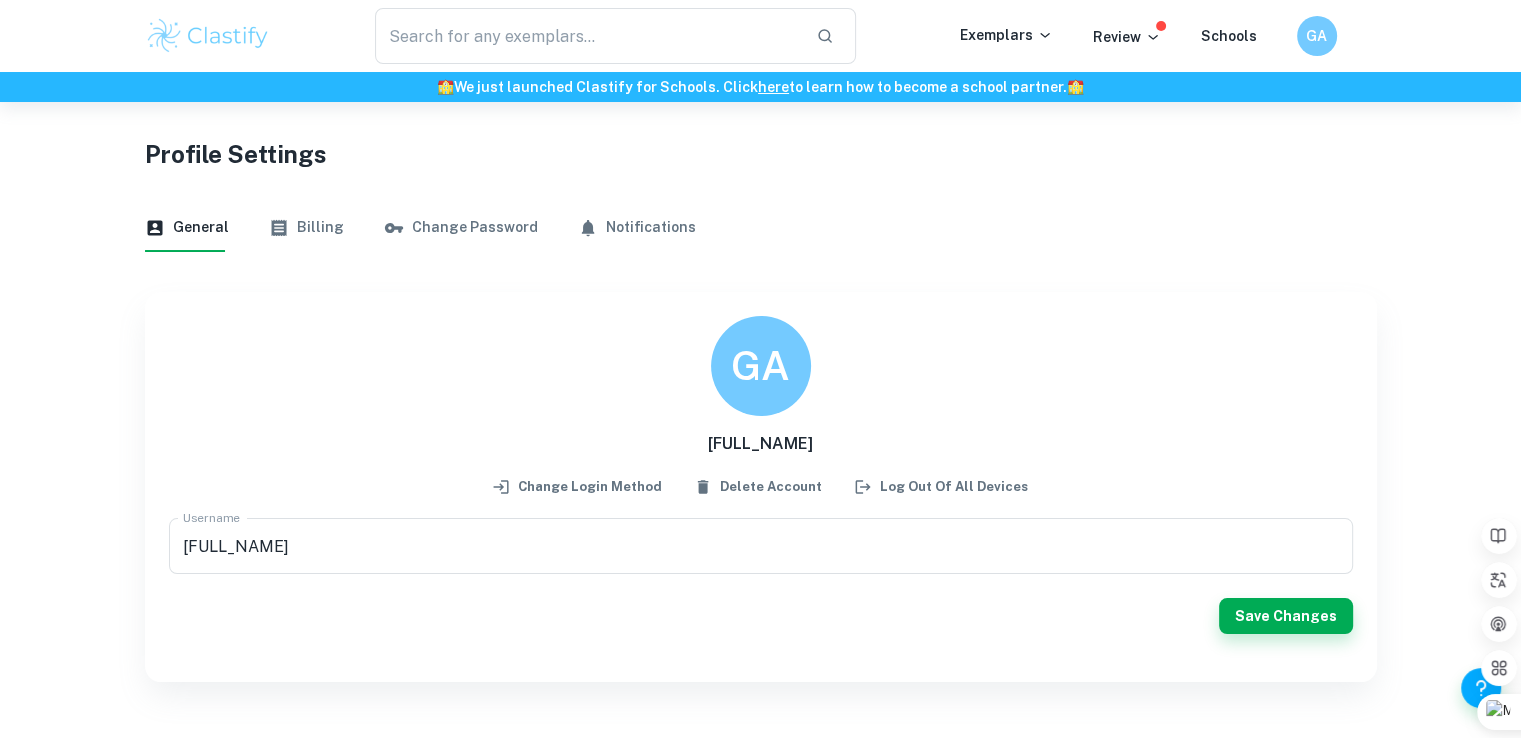 click on "Billing" at bounding box center (306, 228) 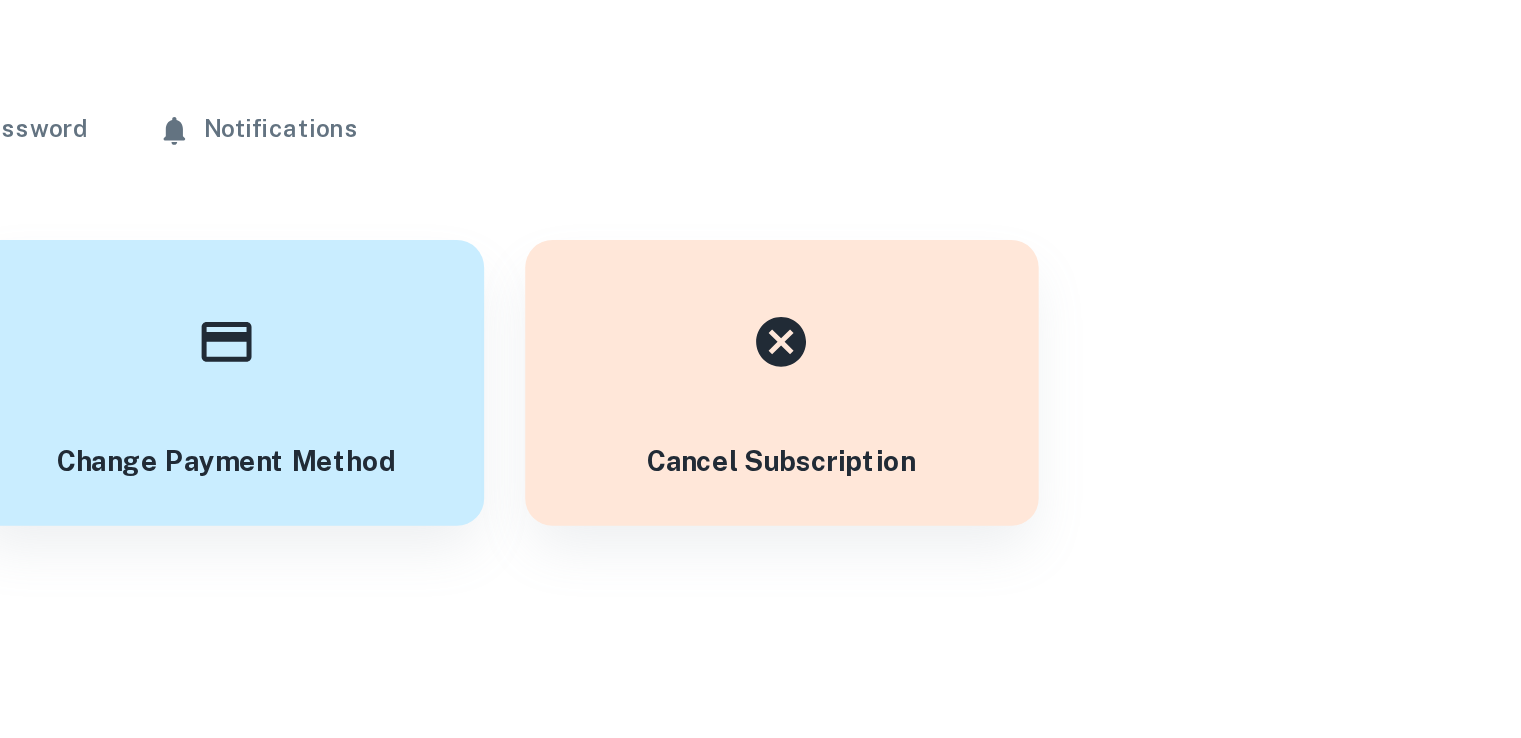 scroll, scrollTop: 6, scrollLeft: 0, axis: vertical 